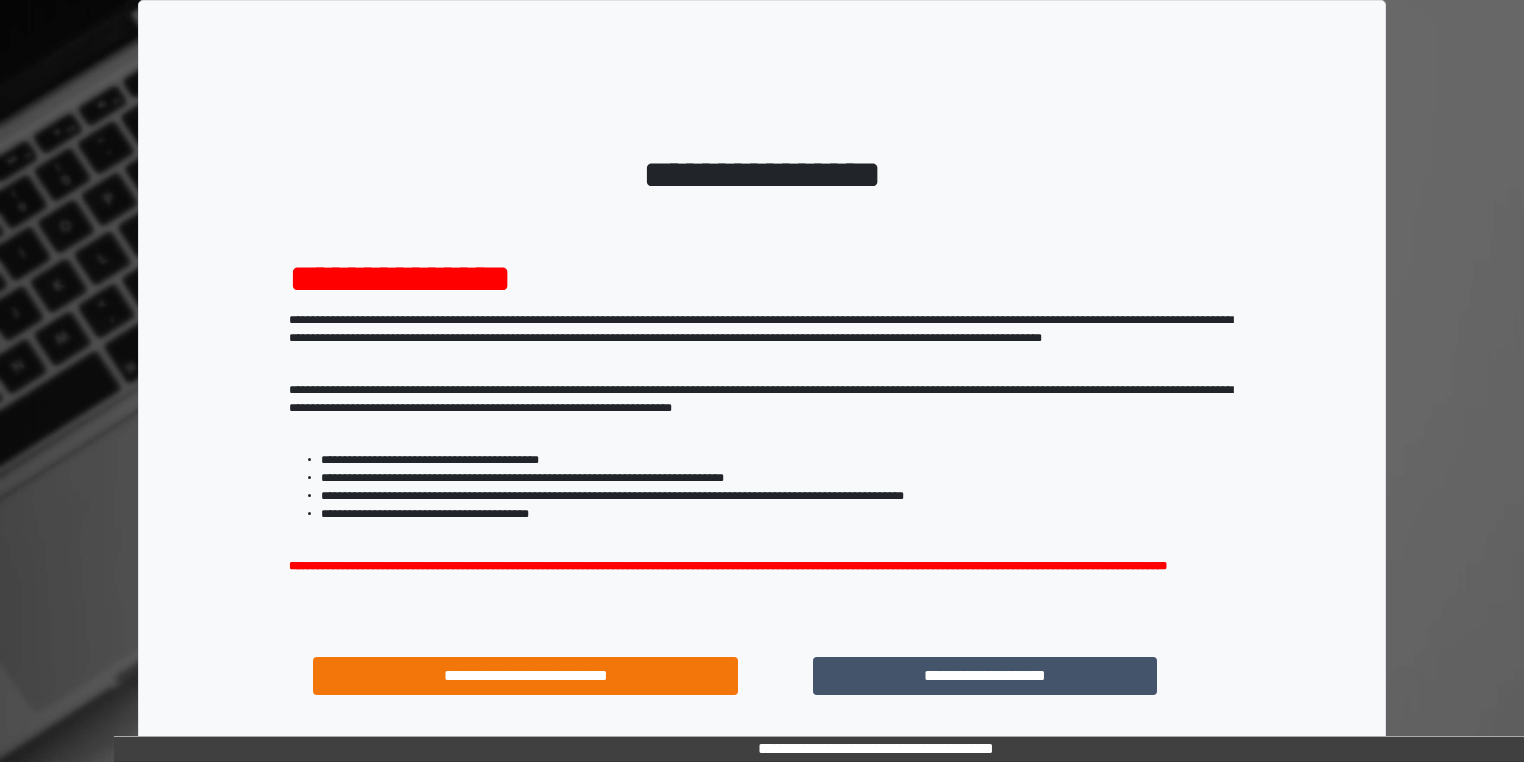 scroll, scrollTop: 0, scrollLeft: 0, axis: both 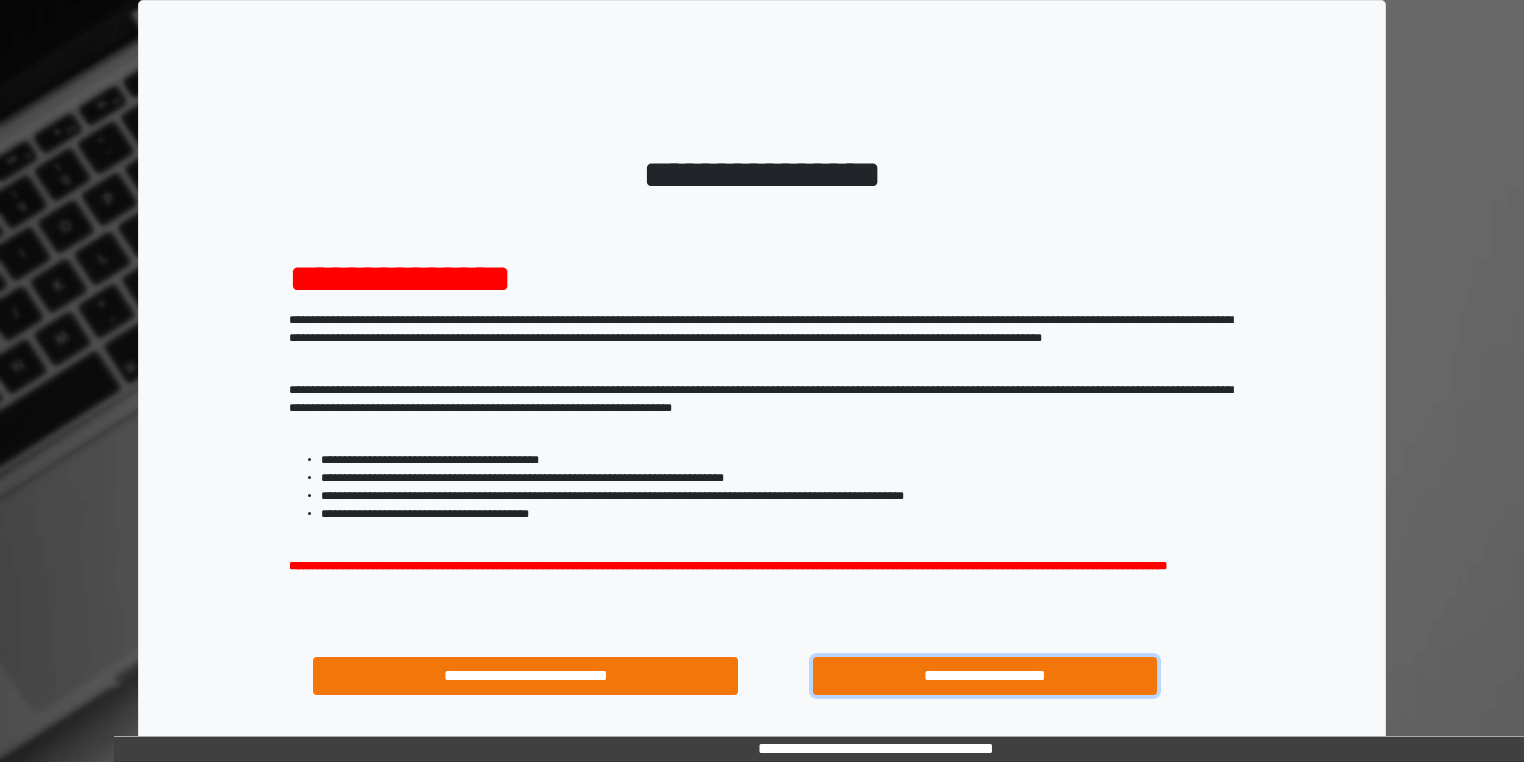 click on "**********" at bounding box center (985, 676) 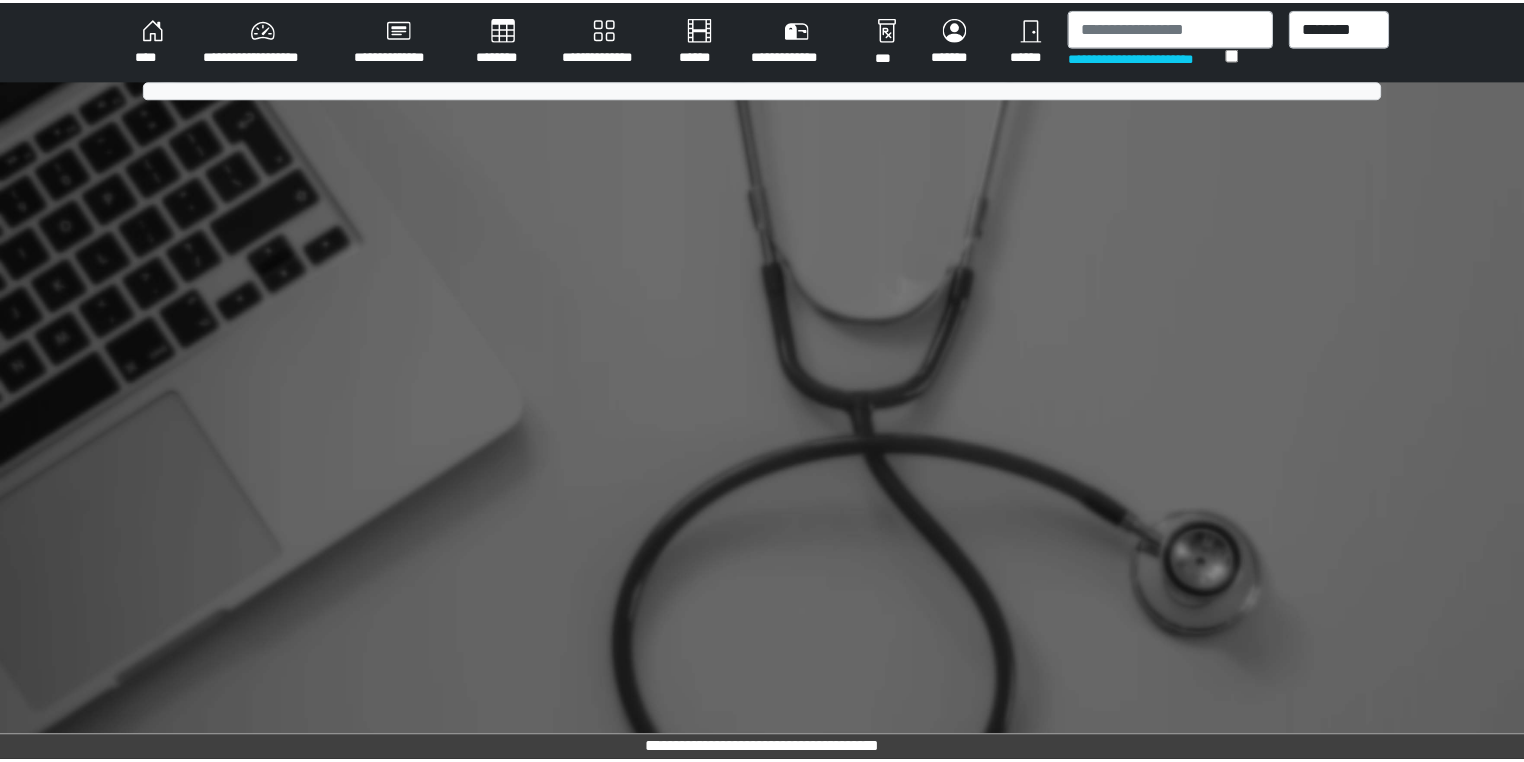 scroll, scrollTop: 0, scrollLeft: 0, axis: both 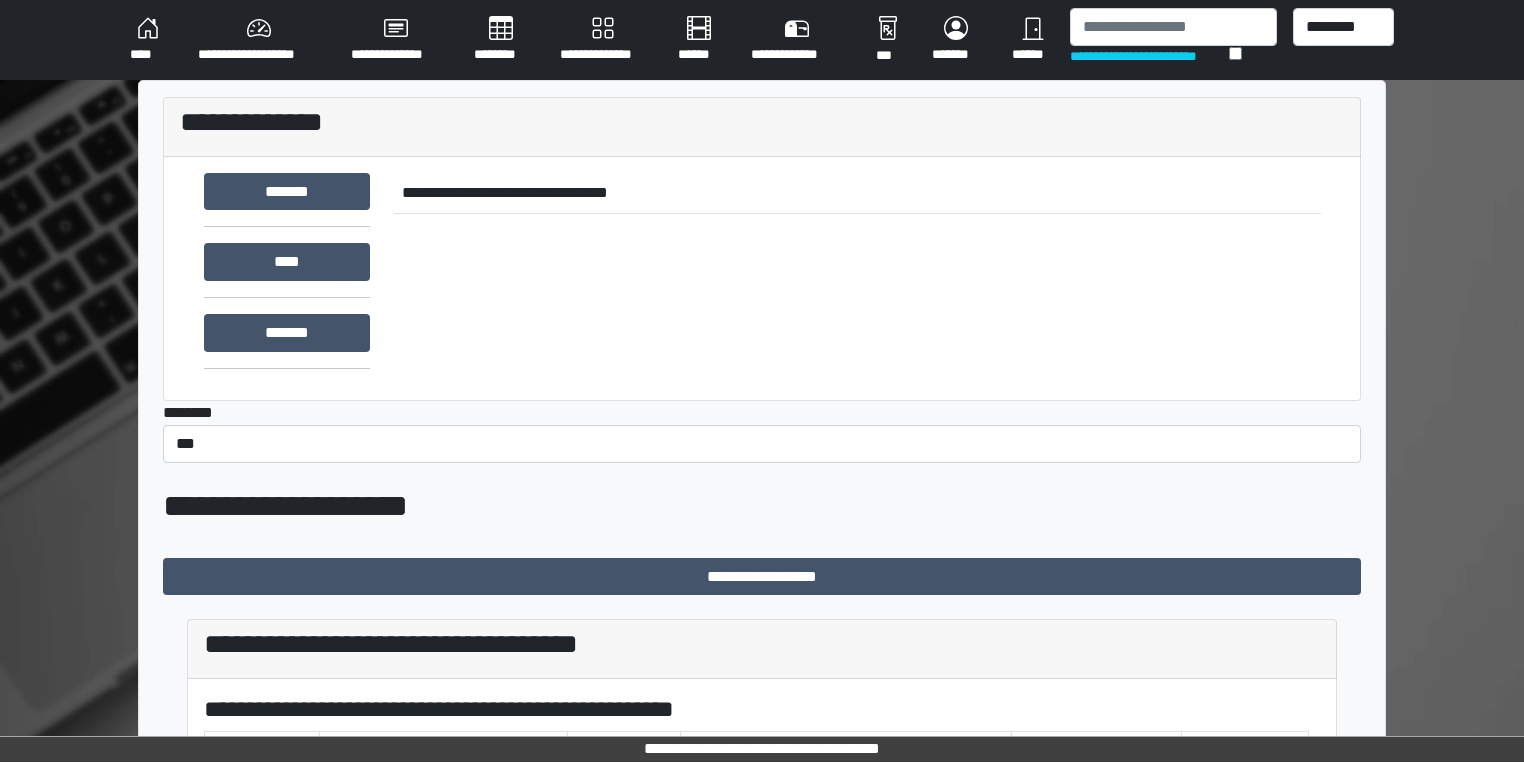 click on "**********" at bounding box center (762, 40) 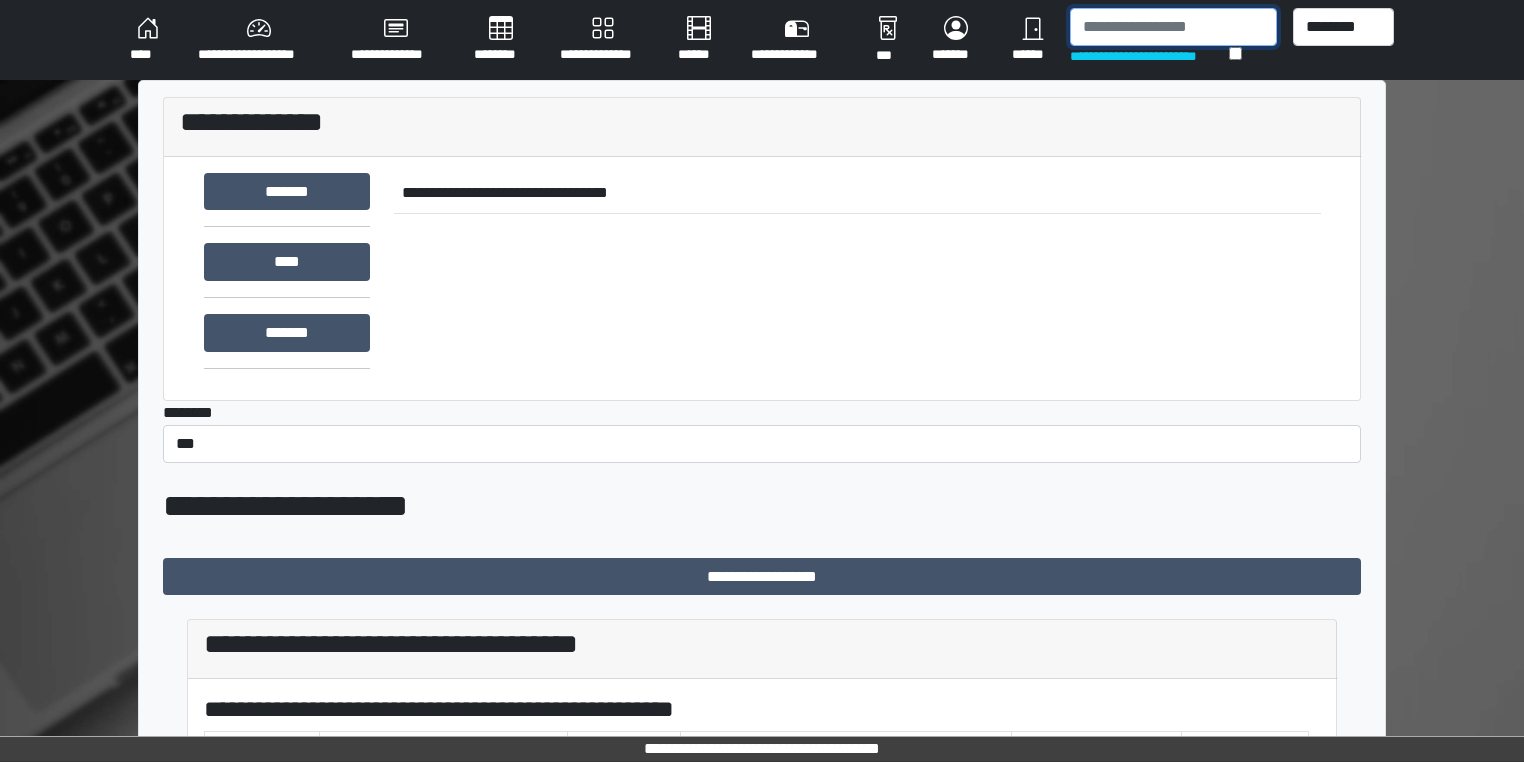 click at bounding box center (1173, 27) 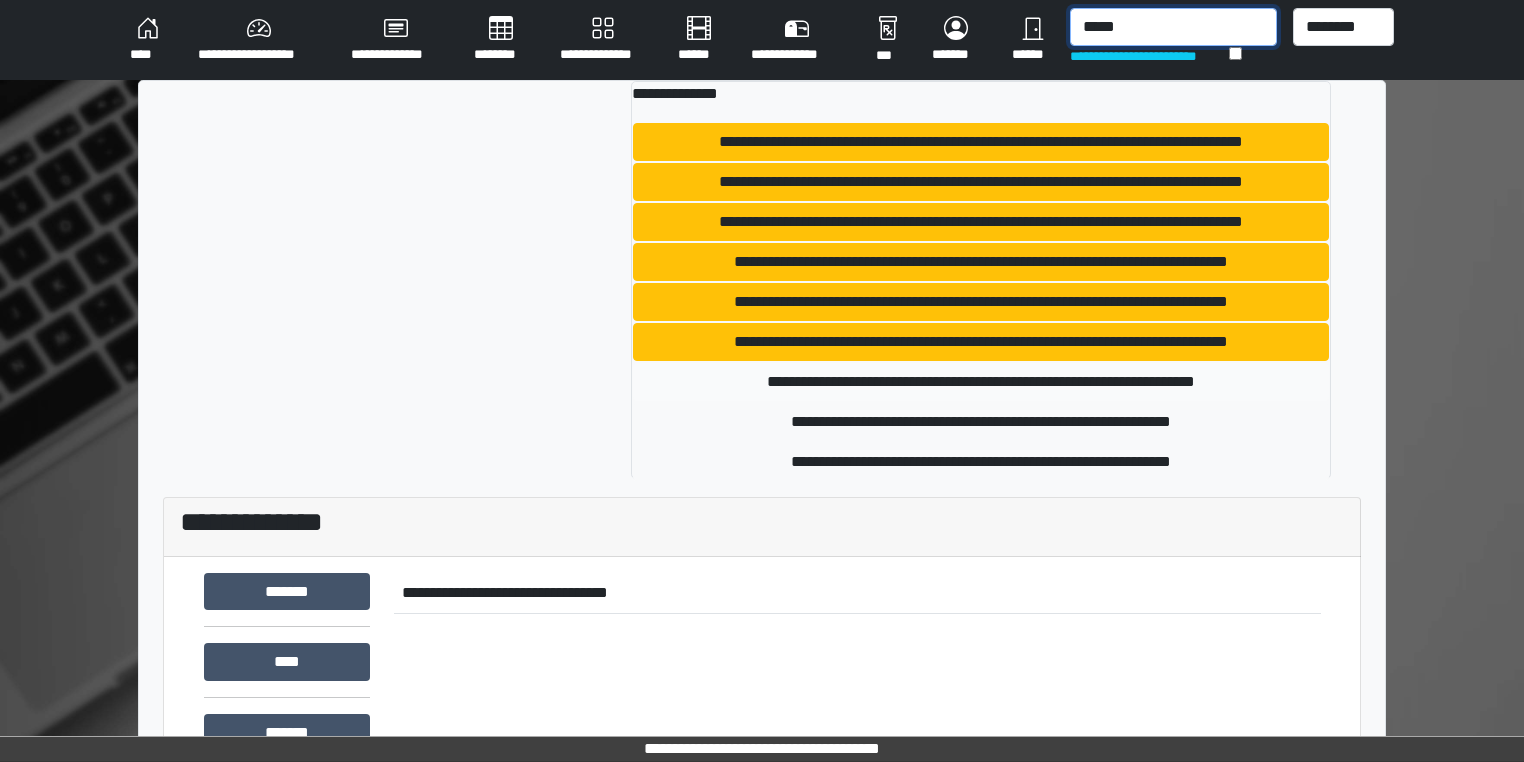 type on "*****" 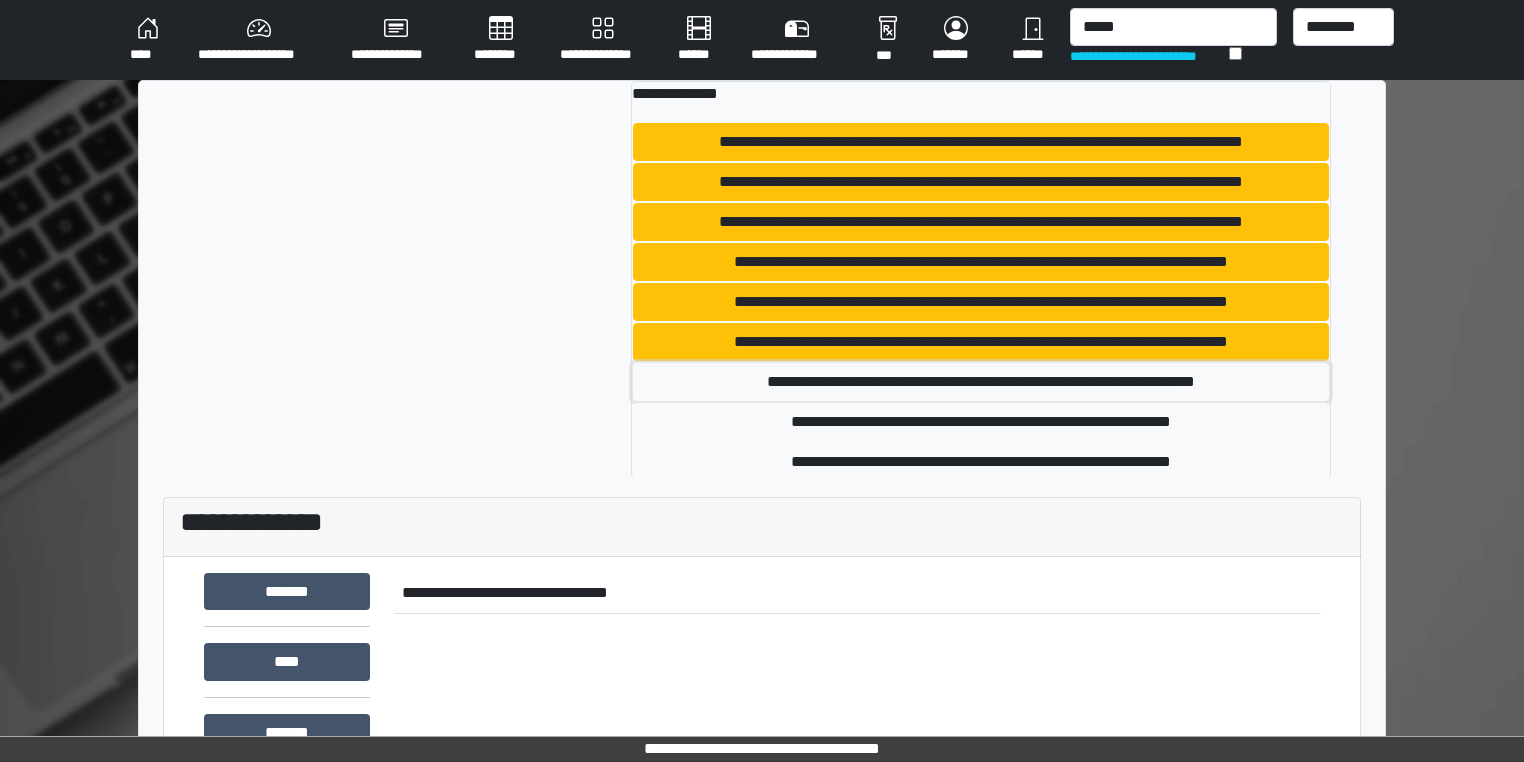 click on "**********" at bounding box center (981, 382) 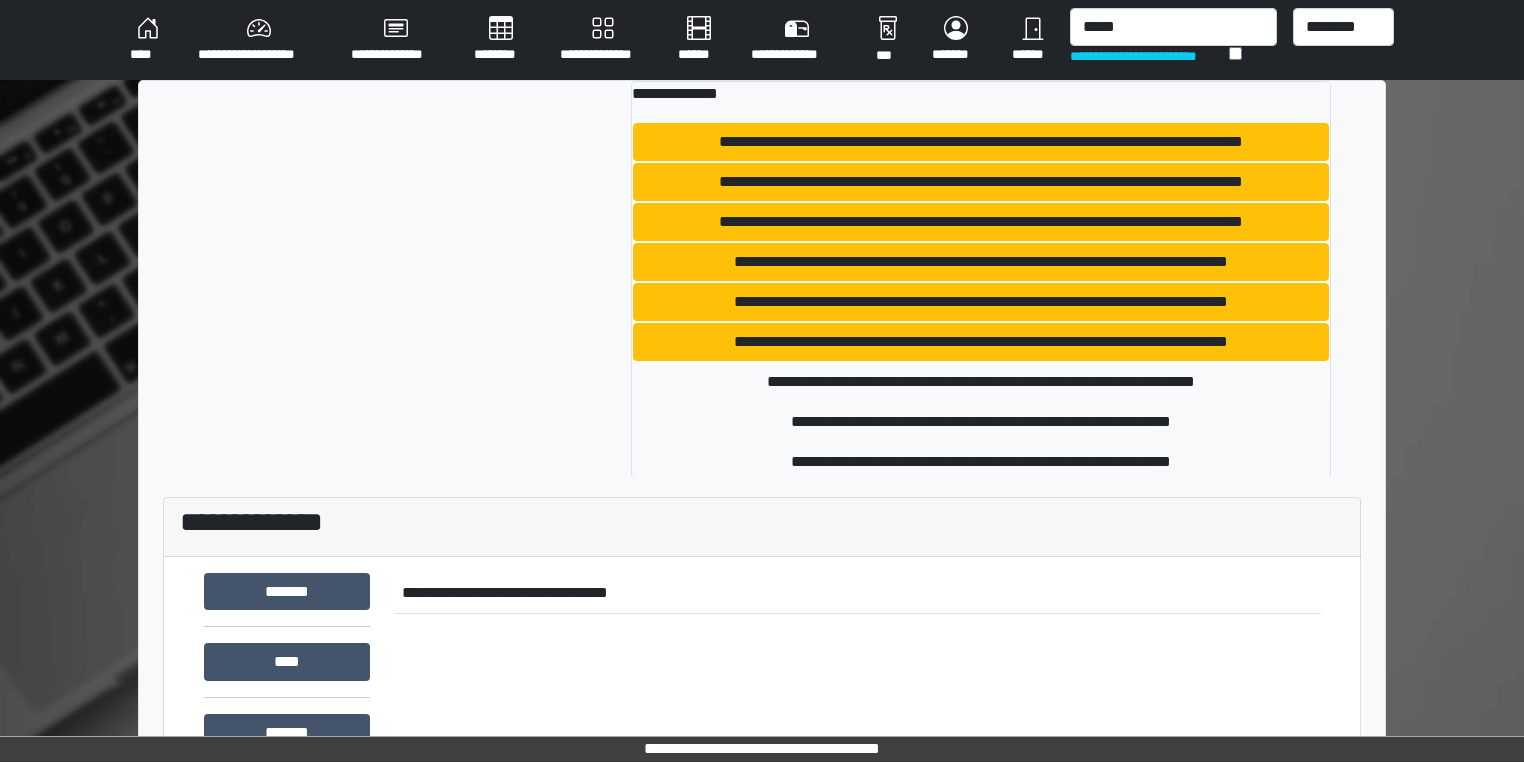 type 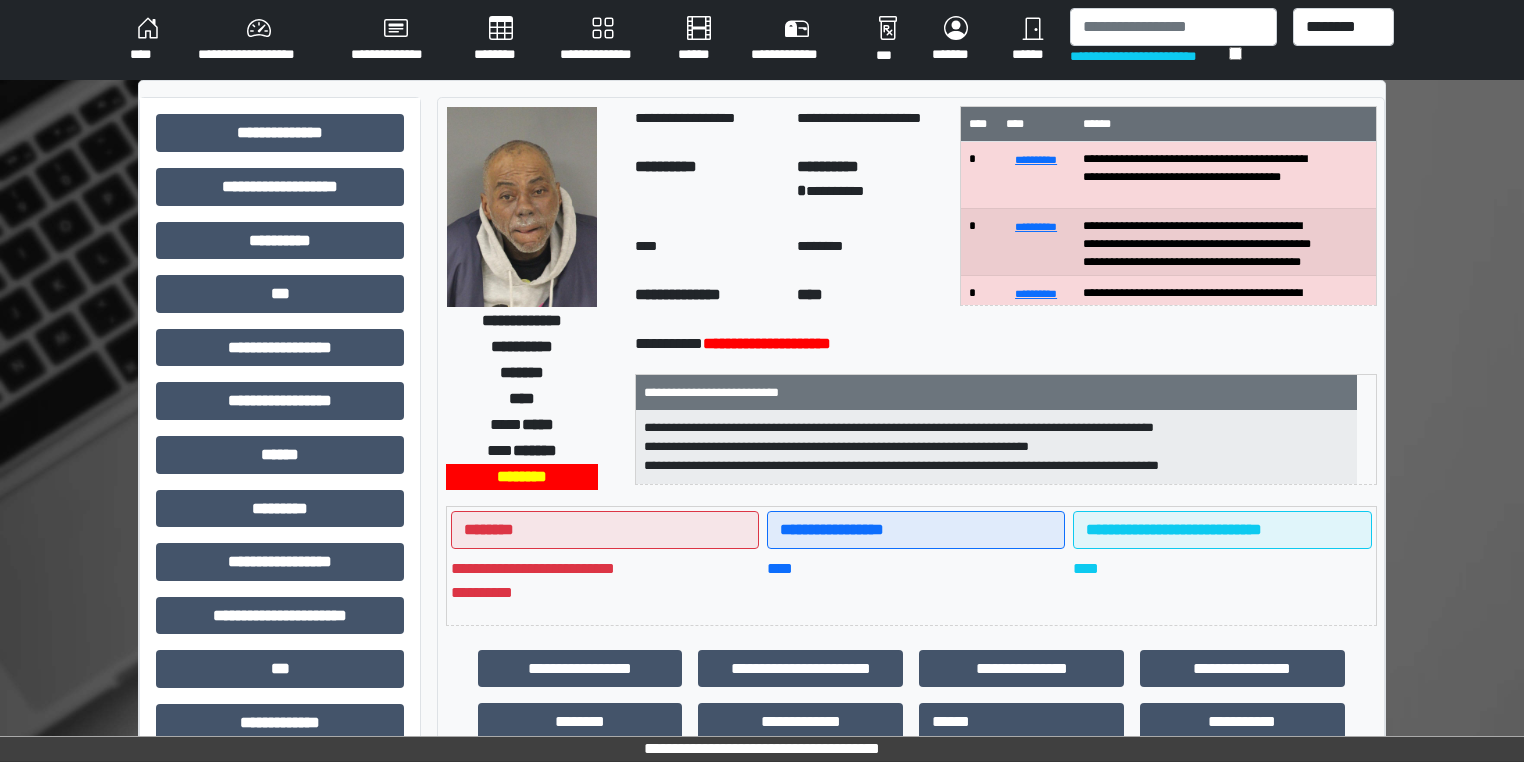 click on "******" at bounding box center (1033, 40) 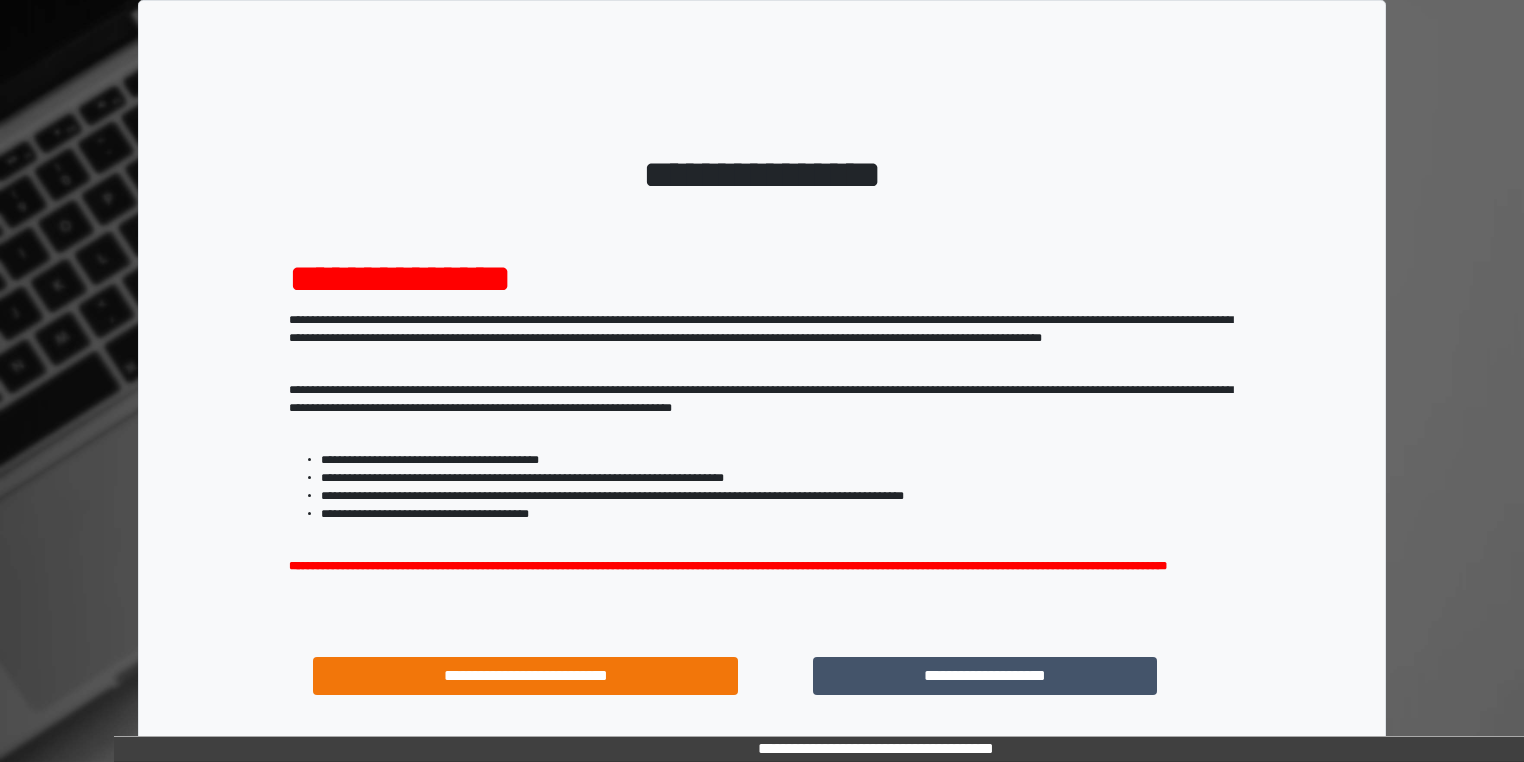 scroll, scrollTop: 0, scrollLeft: 0, axis: both 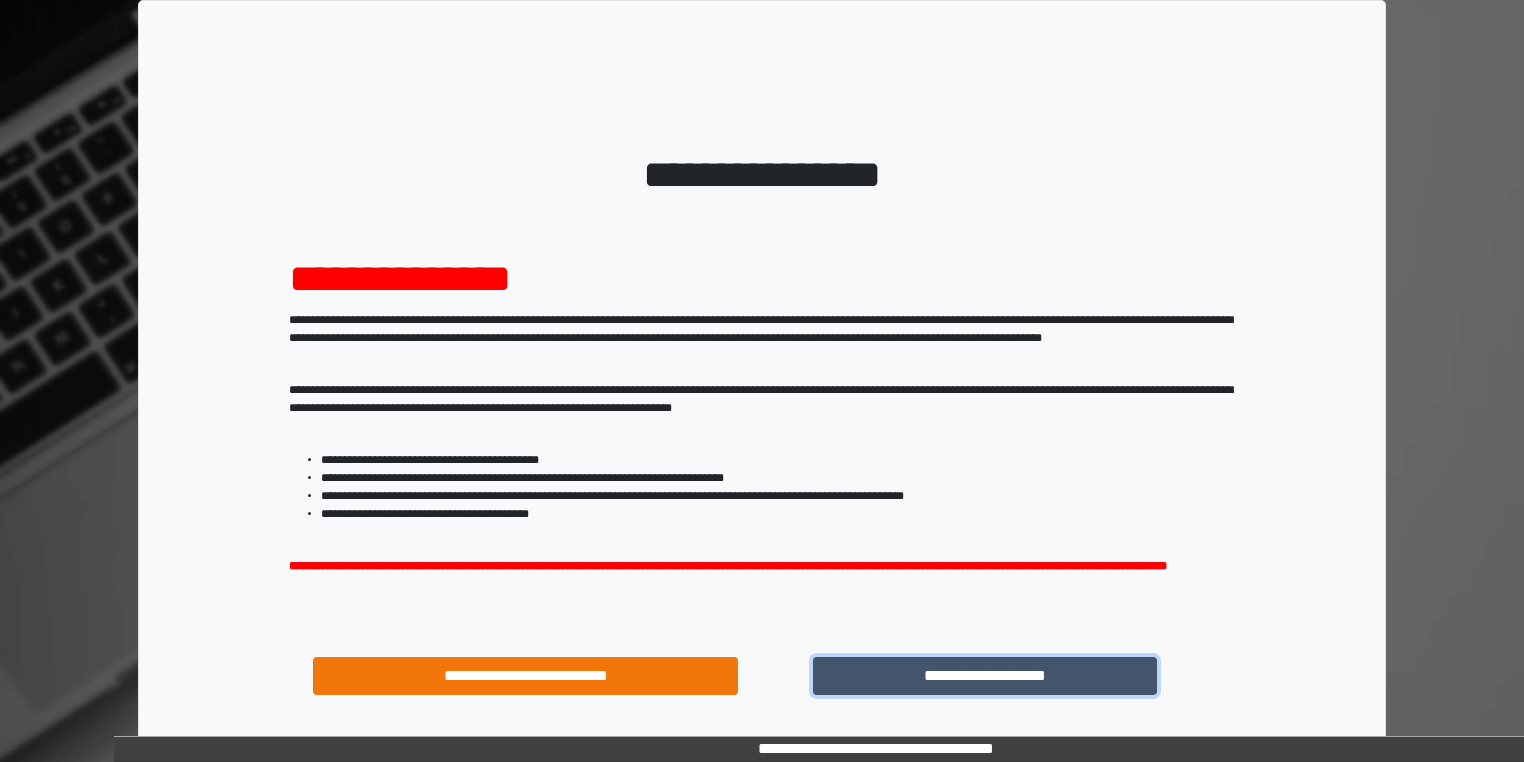 drag, startPoint x: 1068, startPoint y: 696, endPoint x: 1073, endPoint y: 714, distance: 18.681541 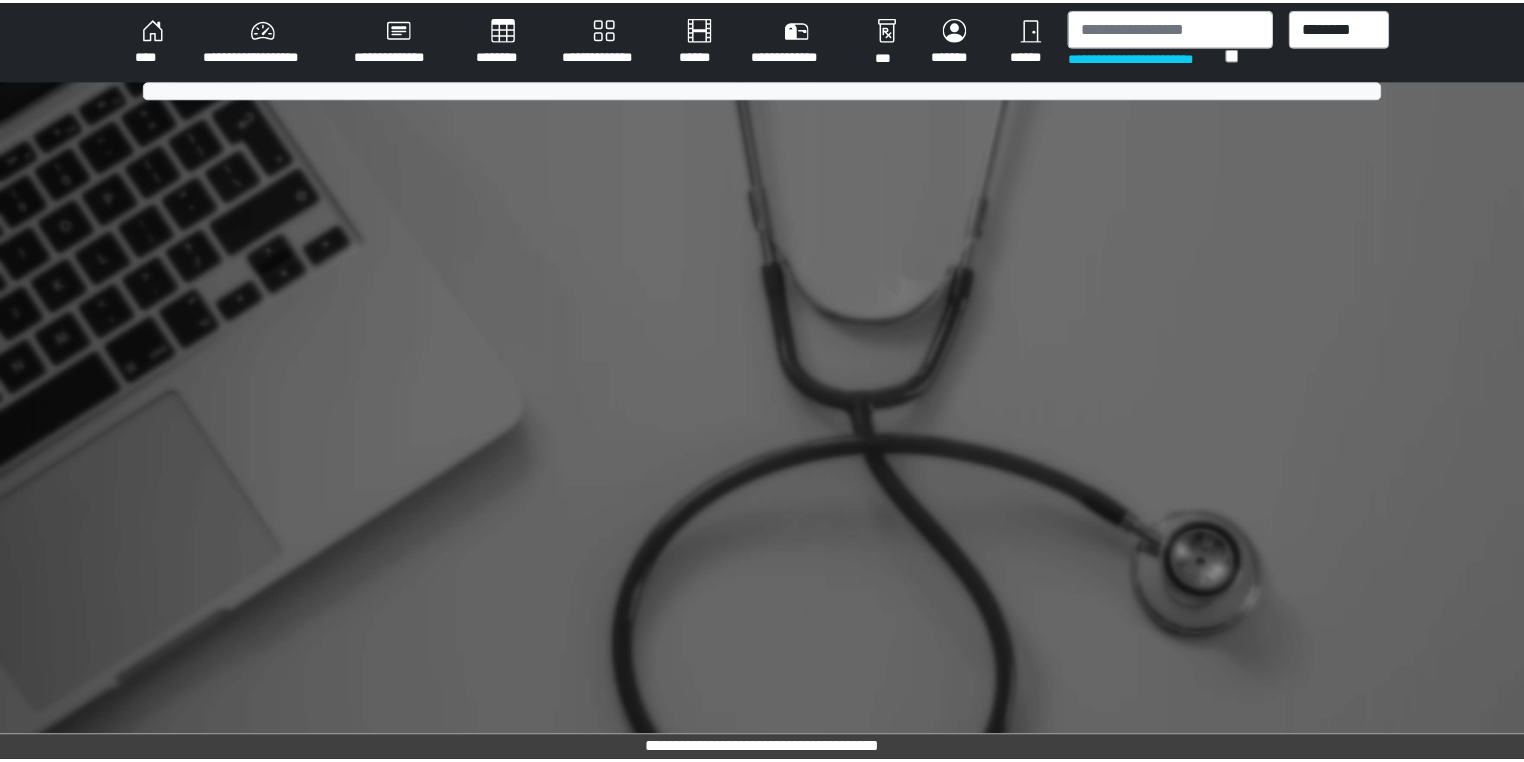 scroll, scrollTop: 0, scrollLeft: 0, axis: both 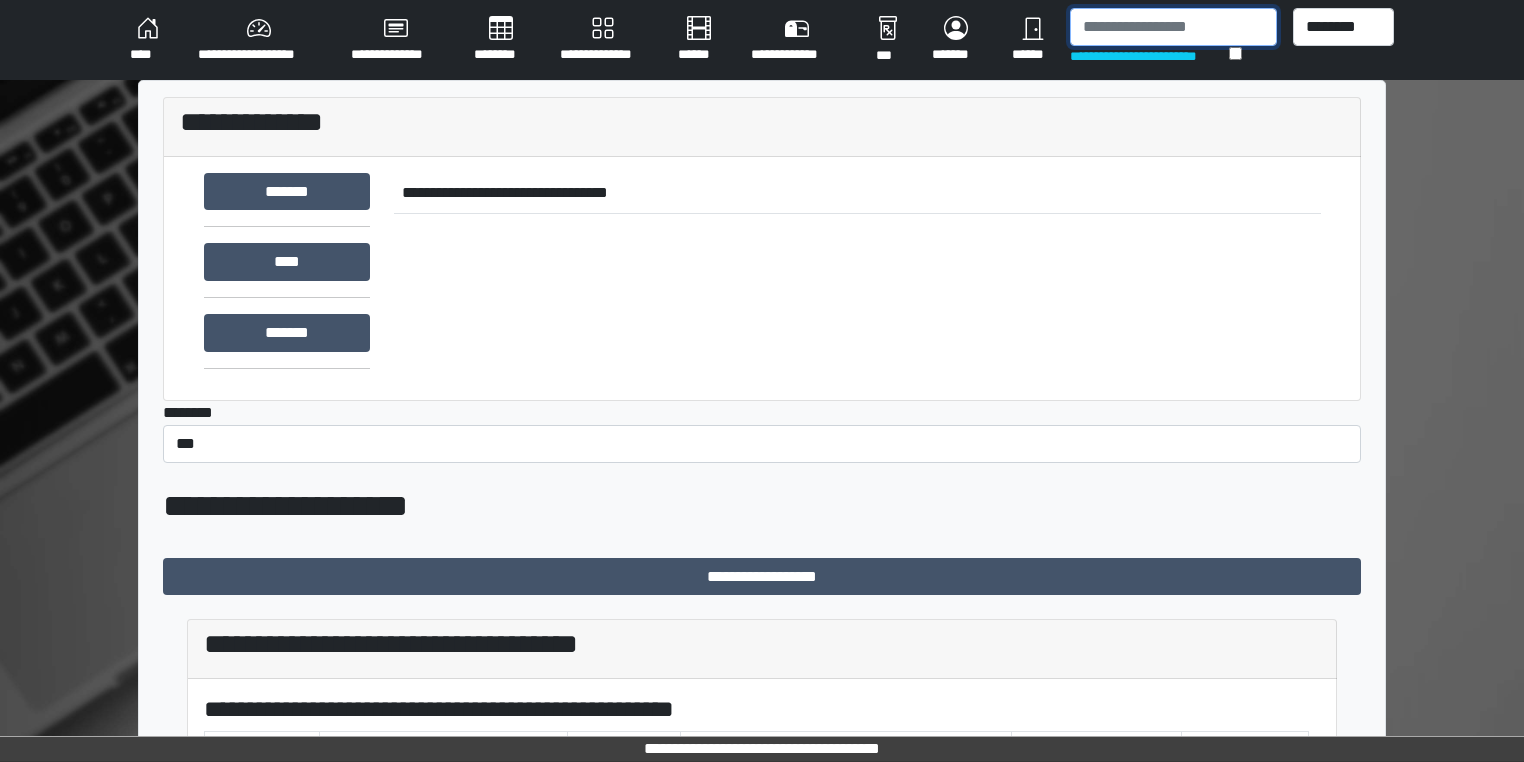 click at bounding box center (1173, 27) 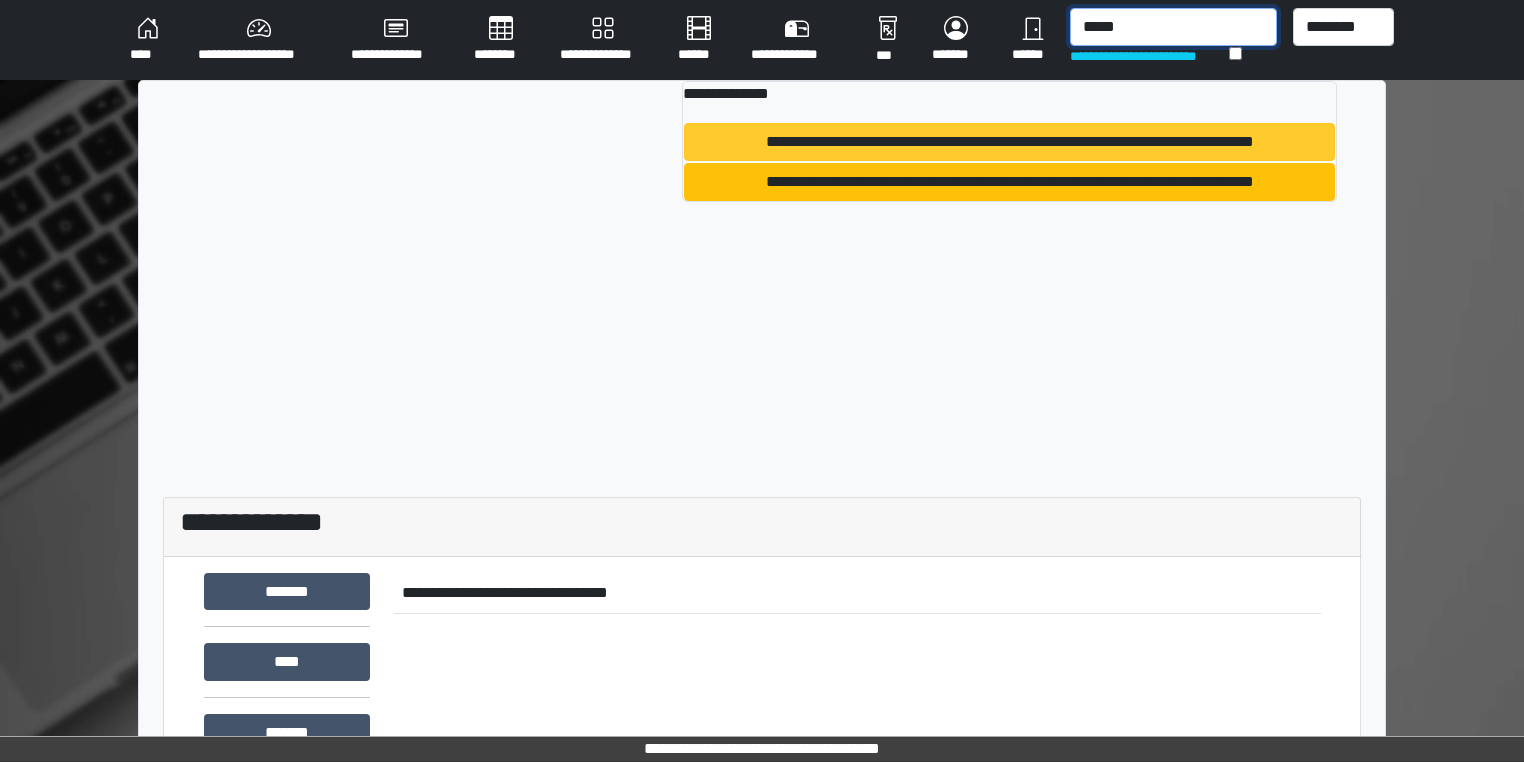 type on "*****" 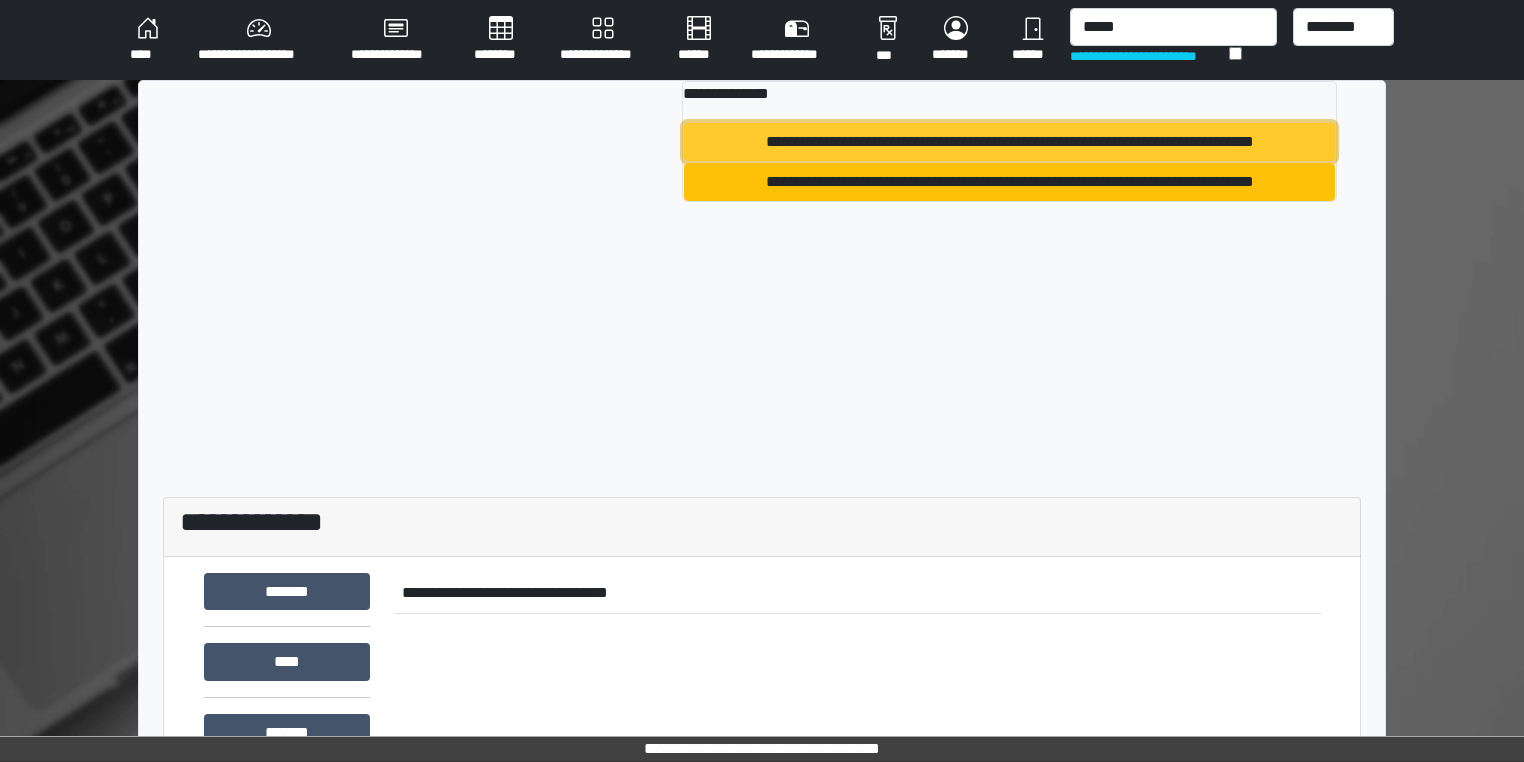 click on "**********" at bounding box center [1010, 142] 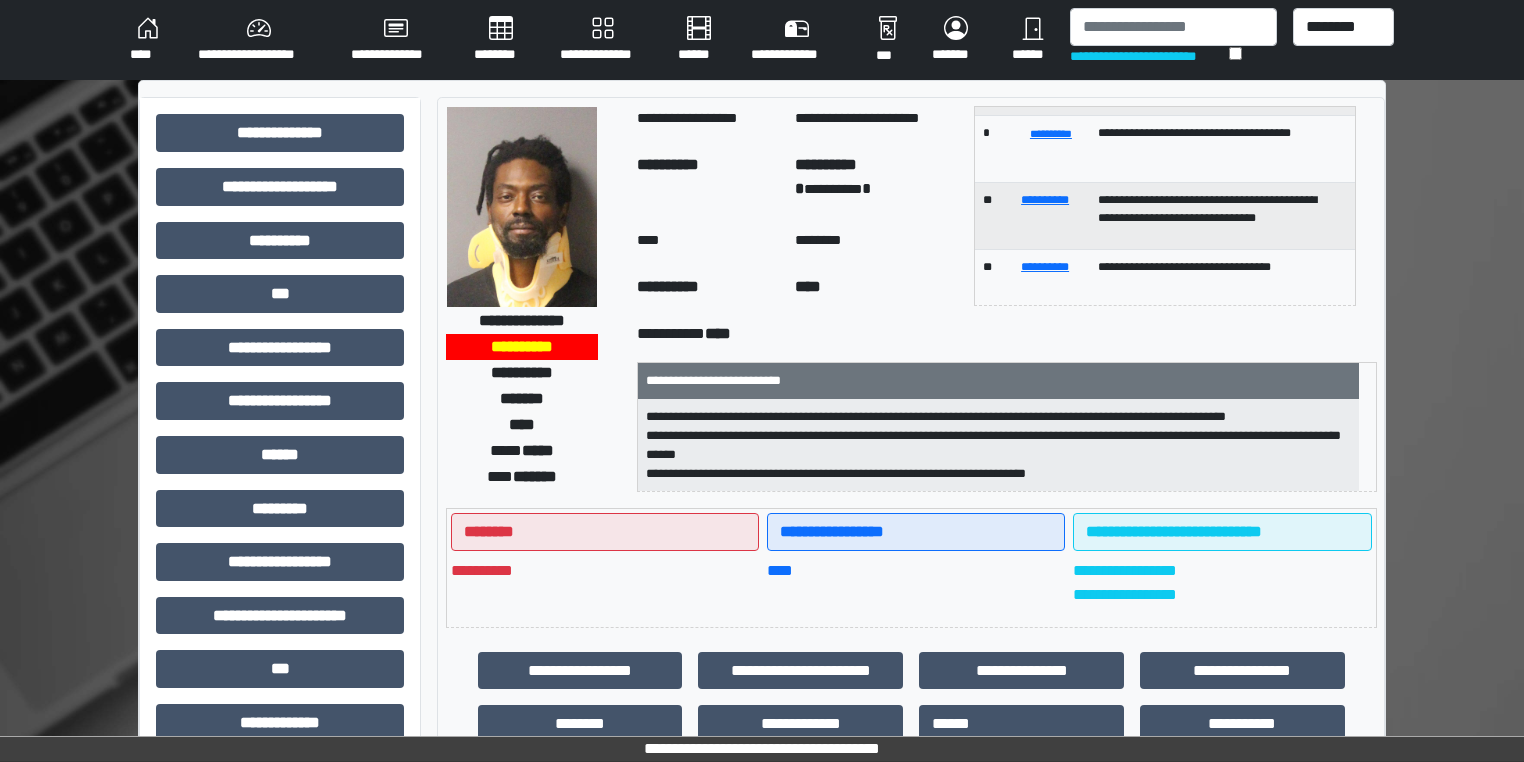 scroll, scrollTop: 186, scrollLeft: 0, axis: vertical 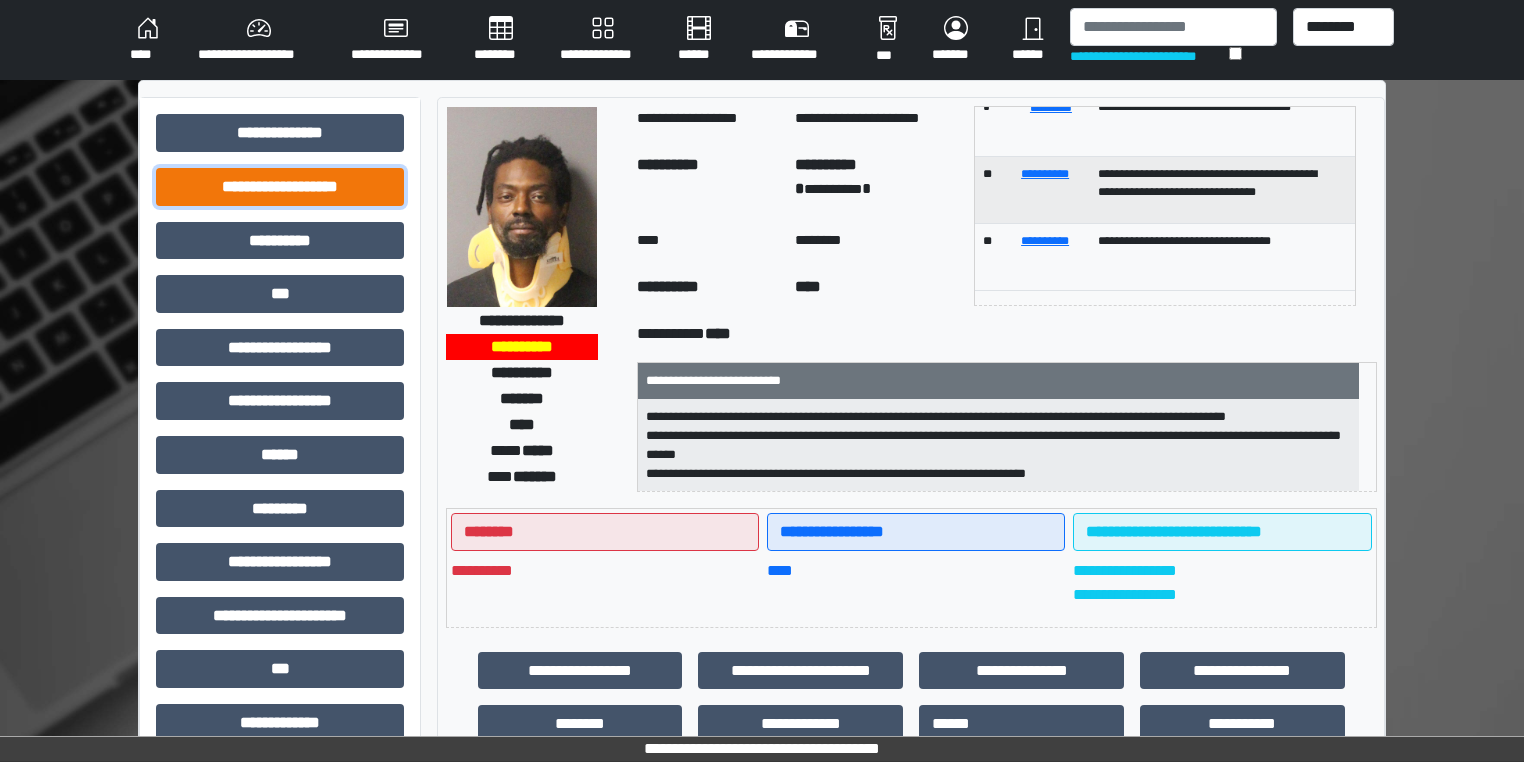 click on "**********" at bounding box center (280, 187) 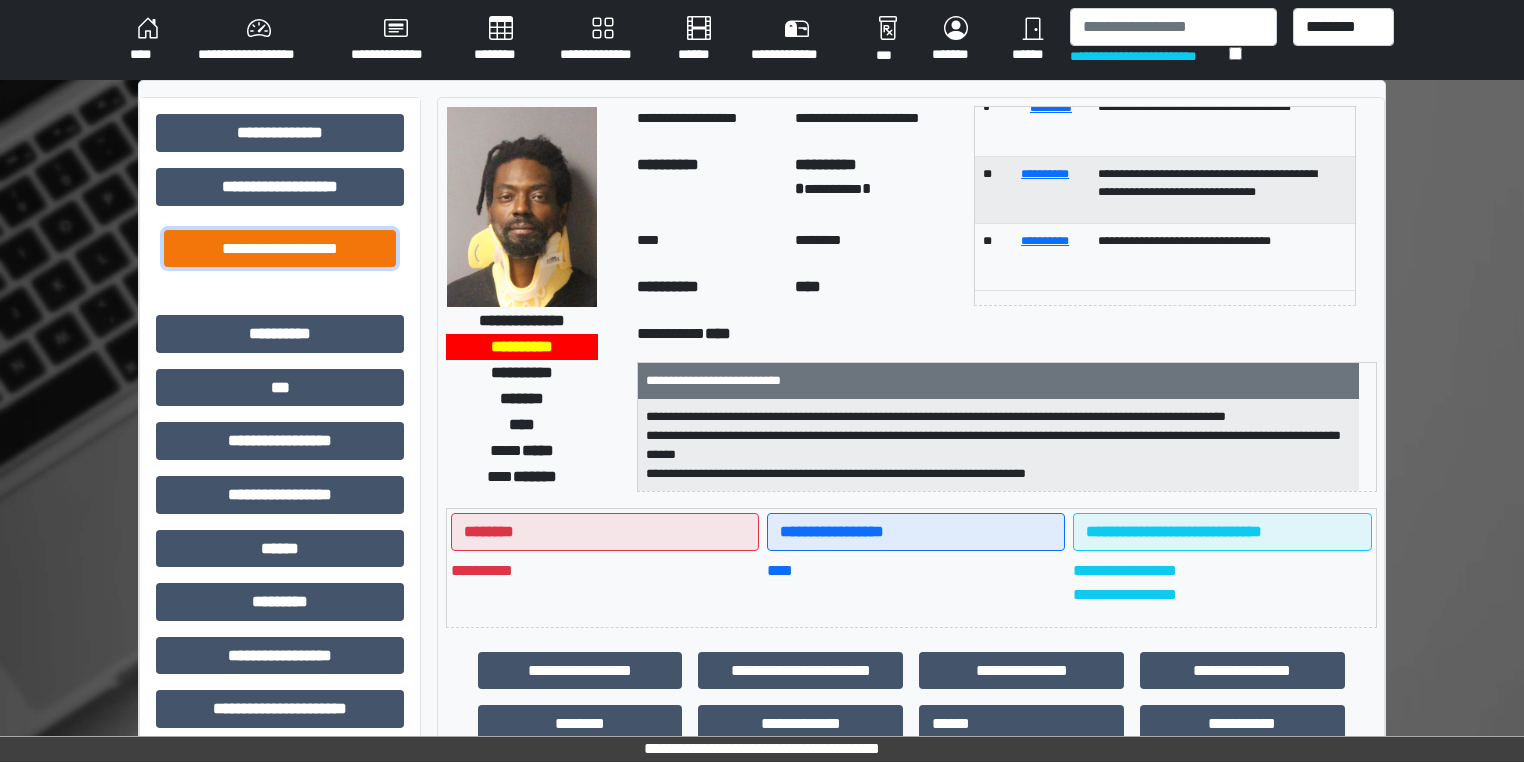 click on "**********" at bounding box center [280, 249] 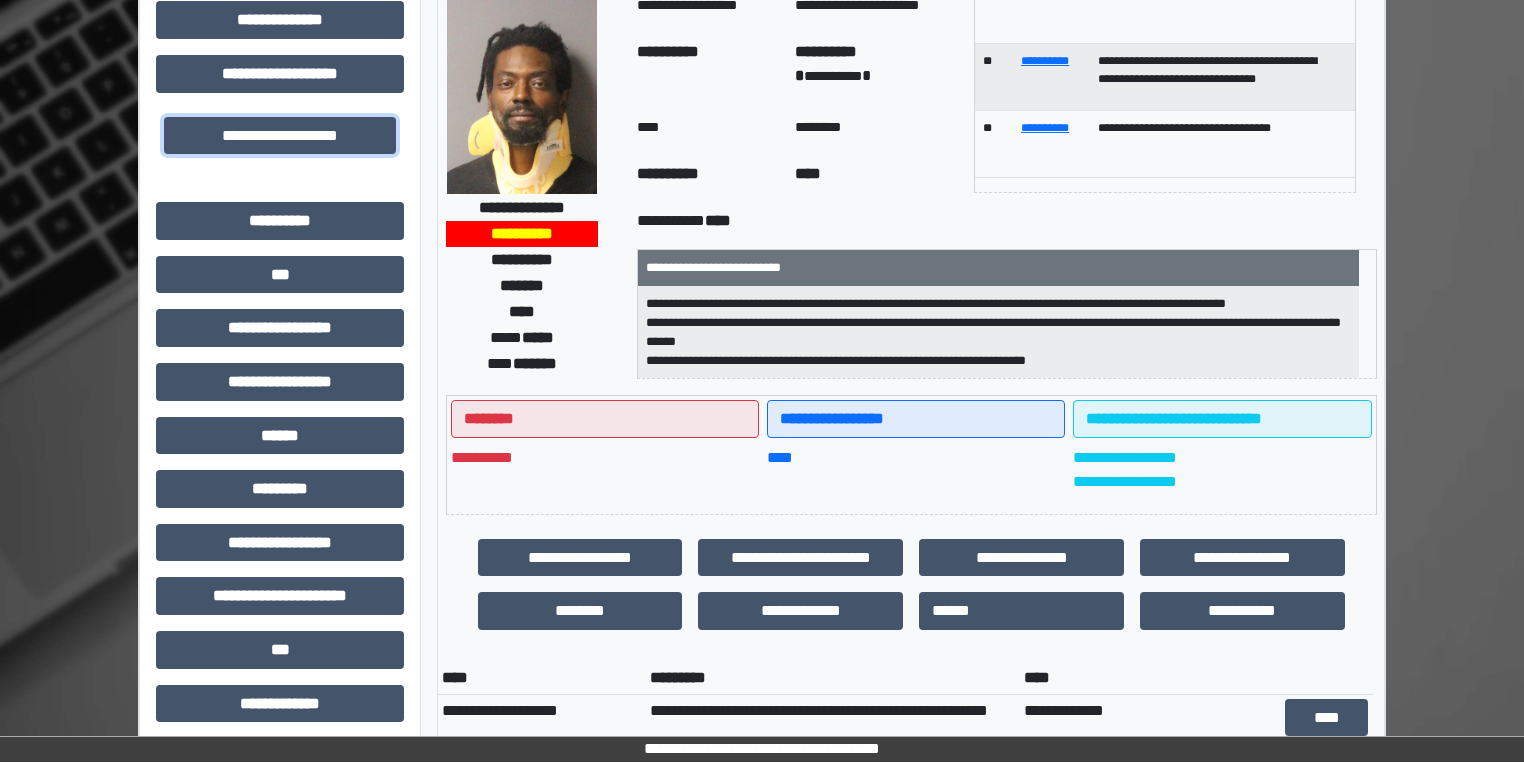 scroll, scrollTop: 400, scrollLeft: 0, axis: vertical 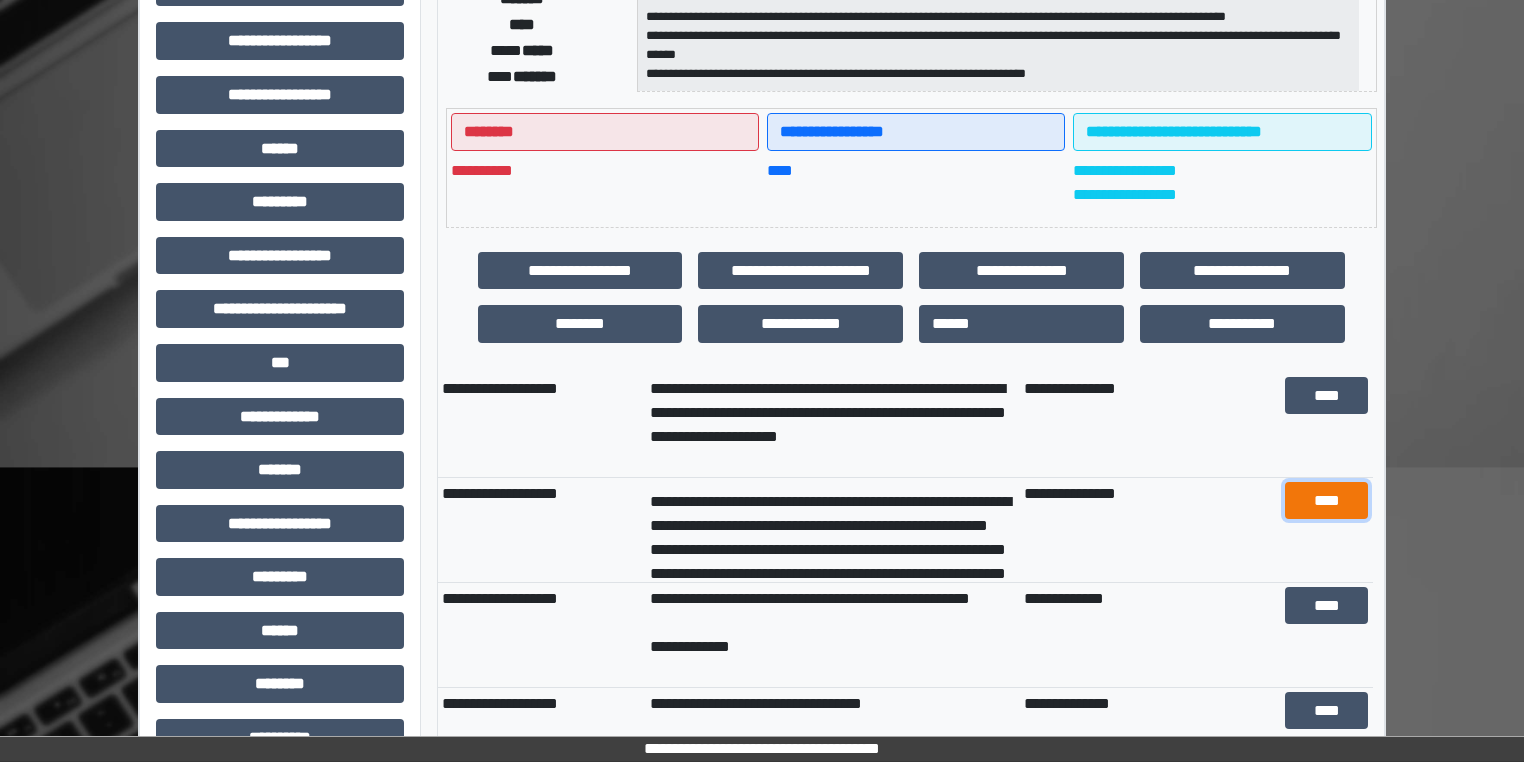 click on "****" at bounding box center [1327, 501] 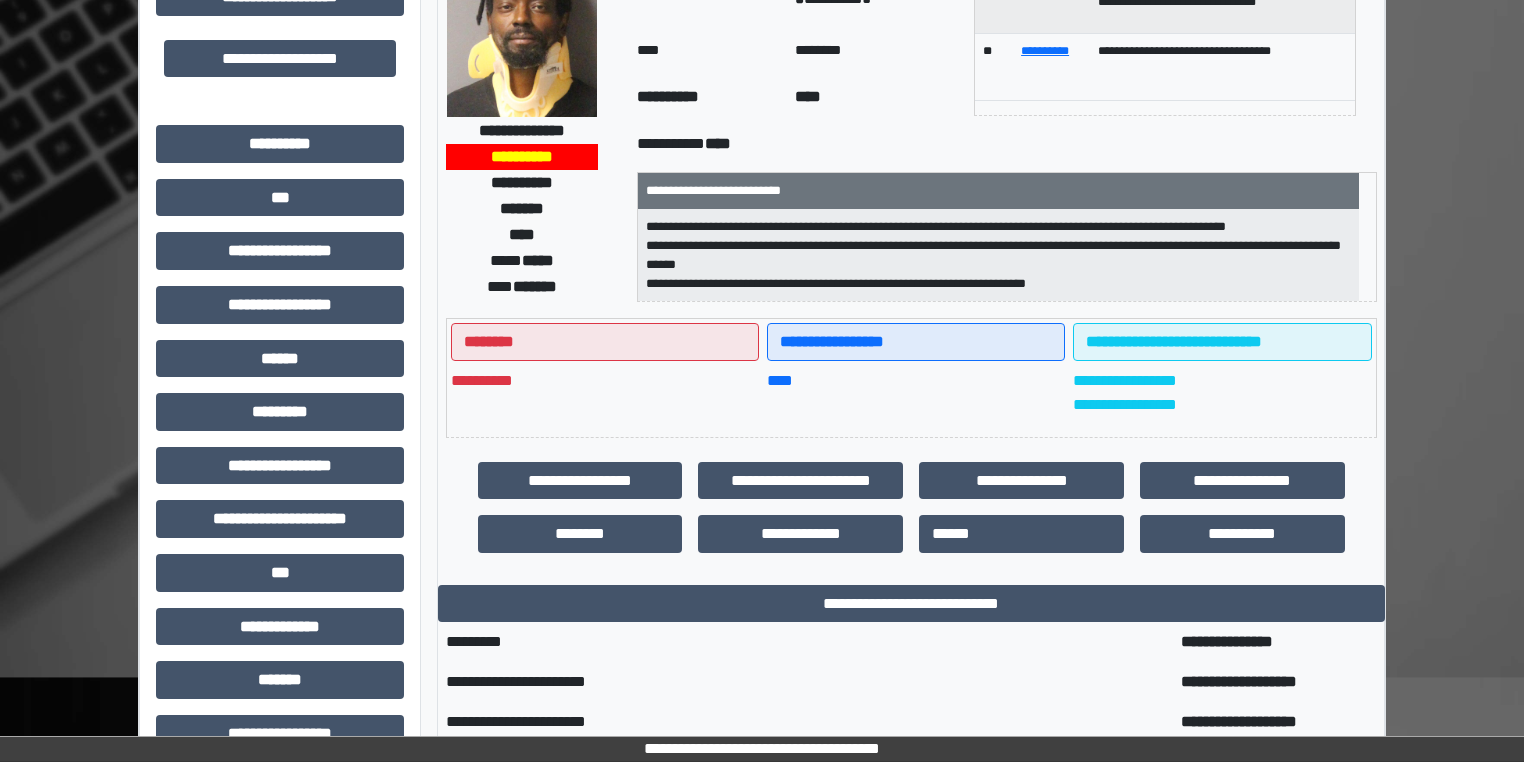 scroll, scrollTop: 180, scrollLeft: 0, axis: vertical 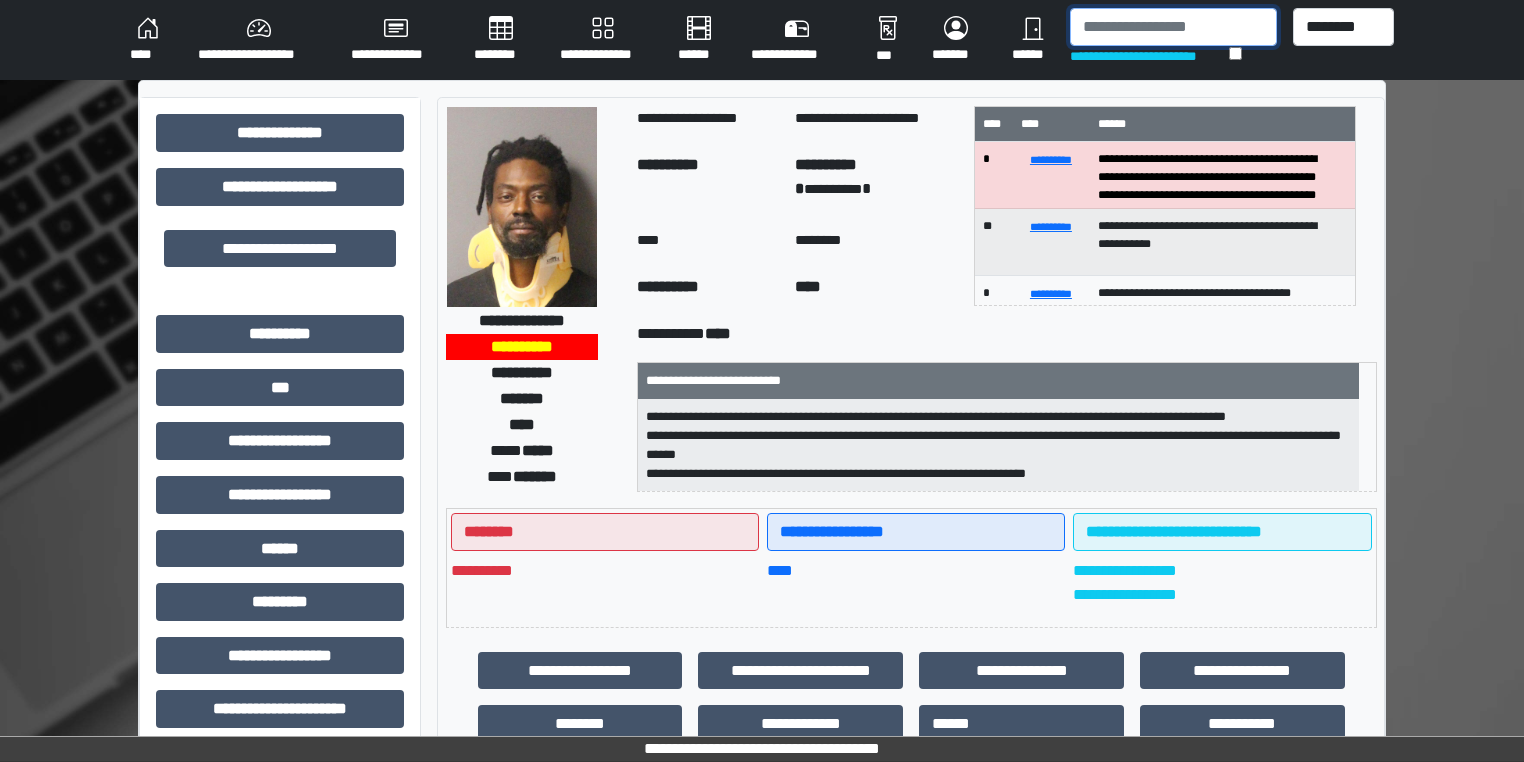 click at bounding box center [1173, 27] 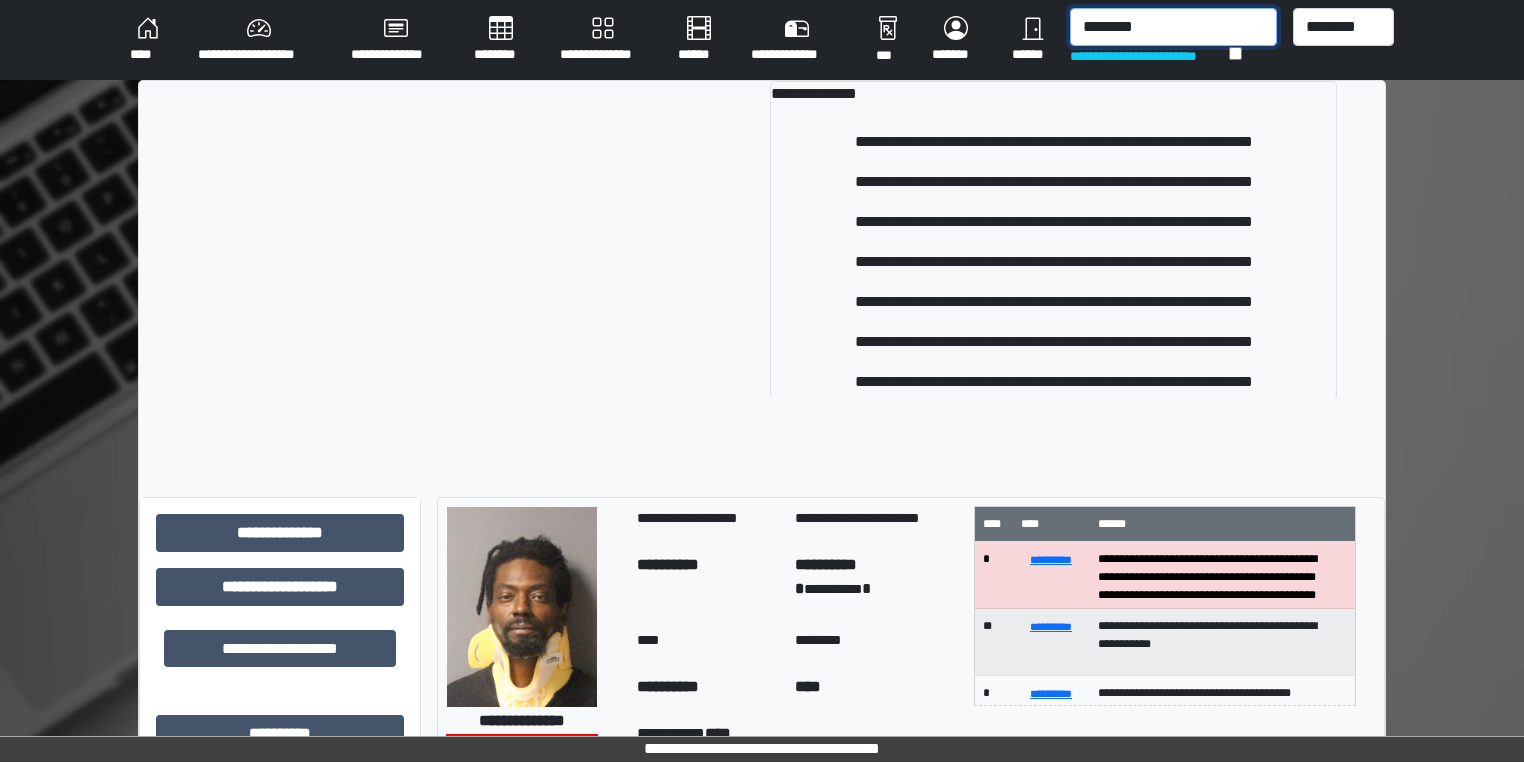 type on "********" 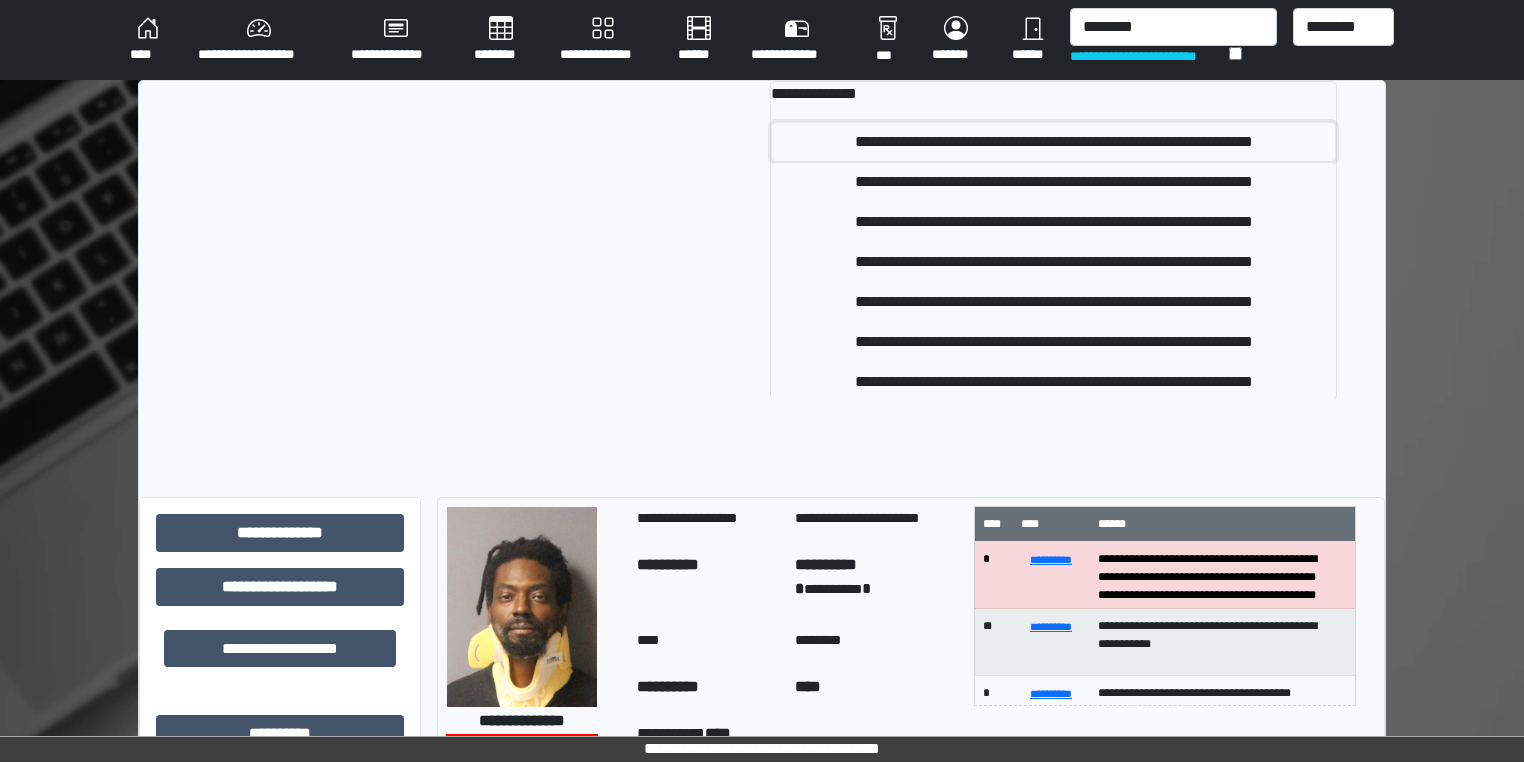 click on "**********" at bounding box center [1053, 142] 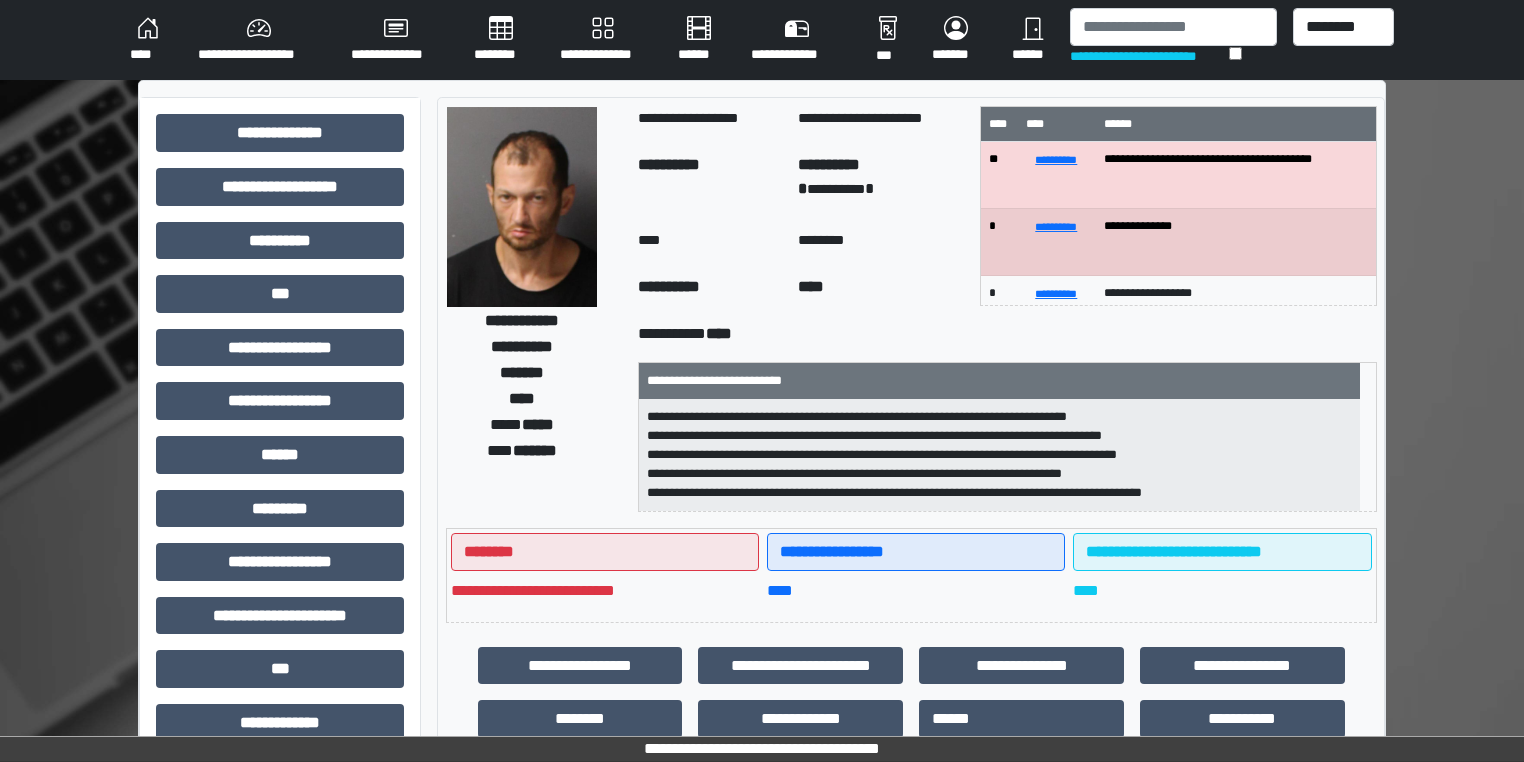 scroll, scrollTop: 80, scrollLeft: 0, axis: vertical 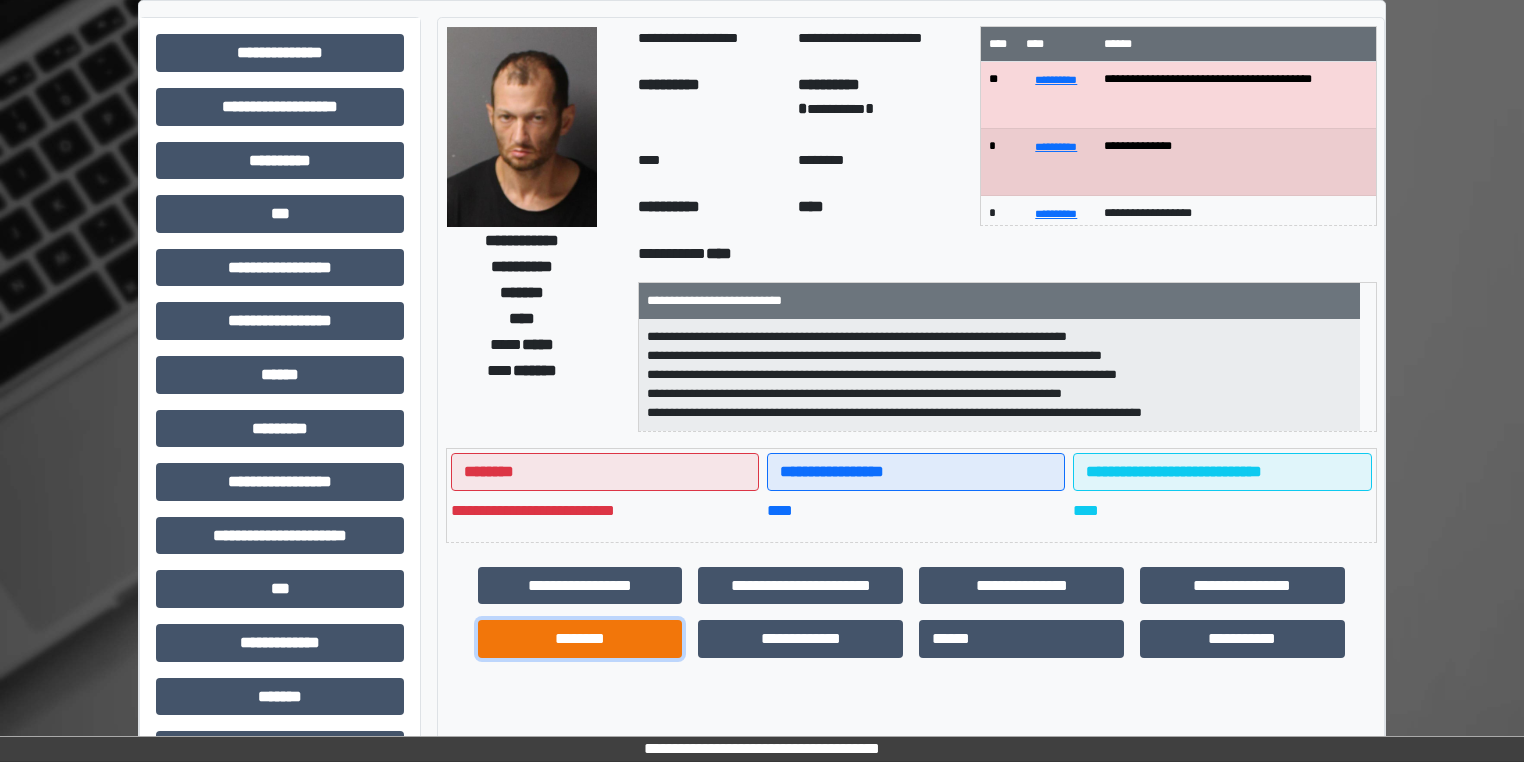 click on "********" at bounding box center (580, 639) 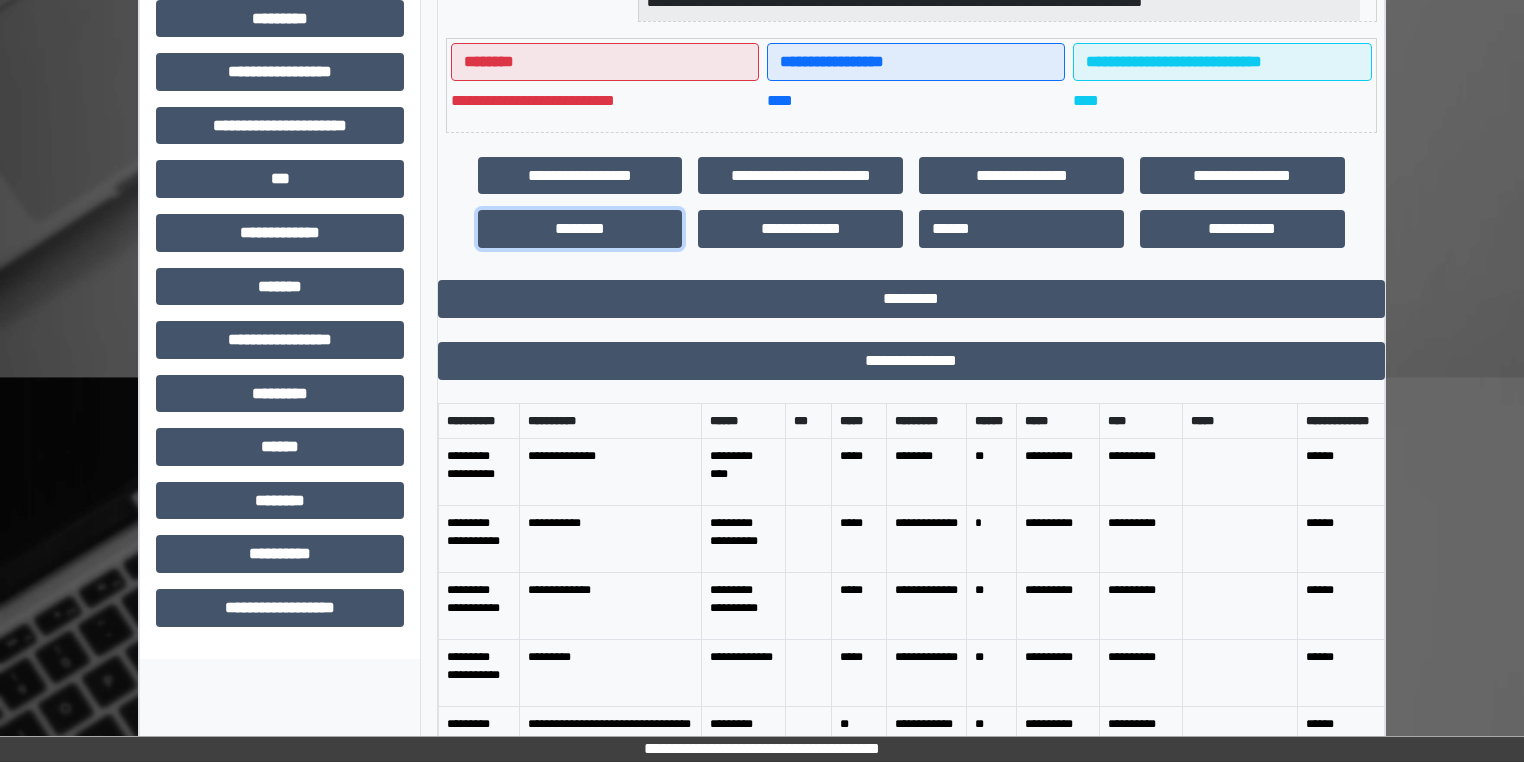 scroll, scrollTop: 560, scrollLeft: 0, axis: vertical 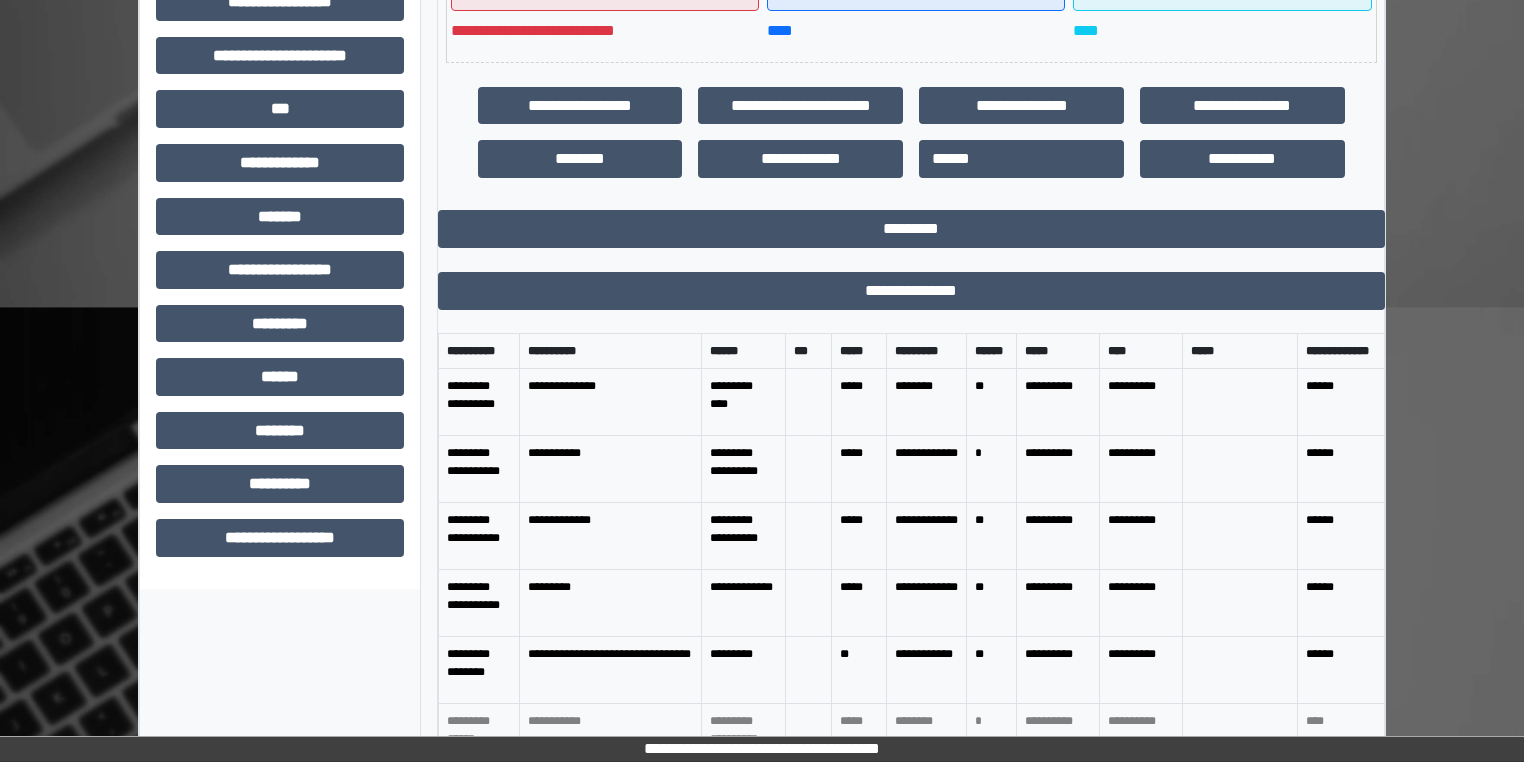 click on "**********" at bounding box center [927, 469] 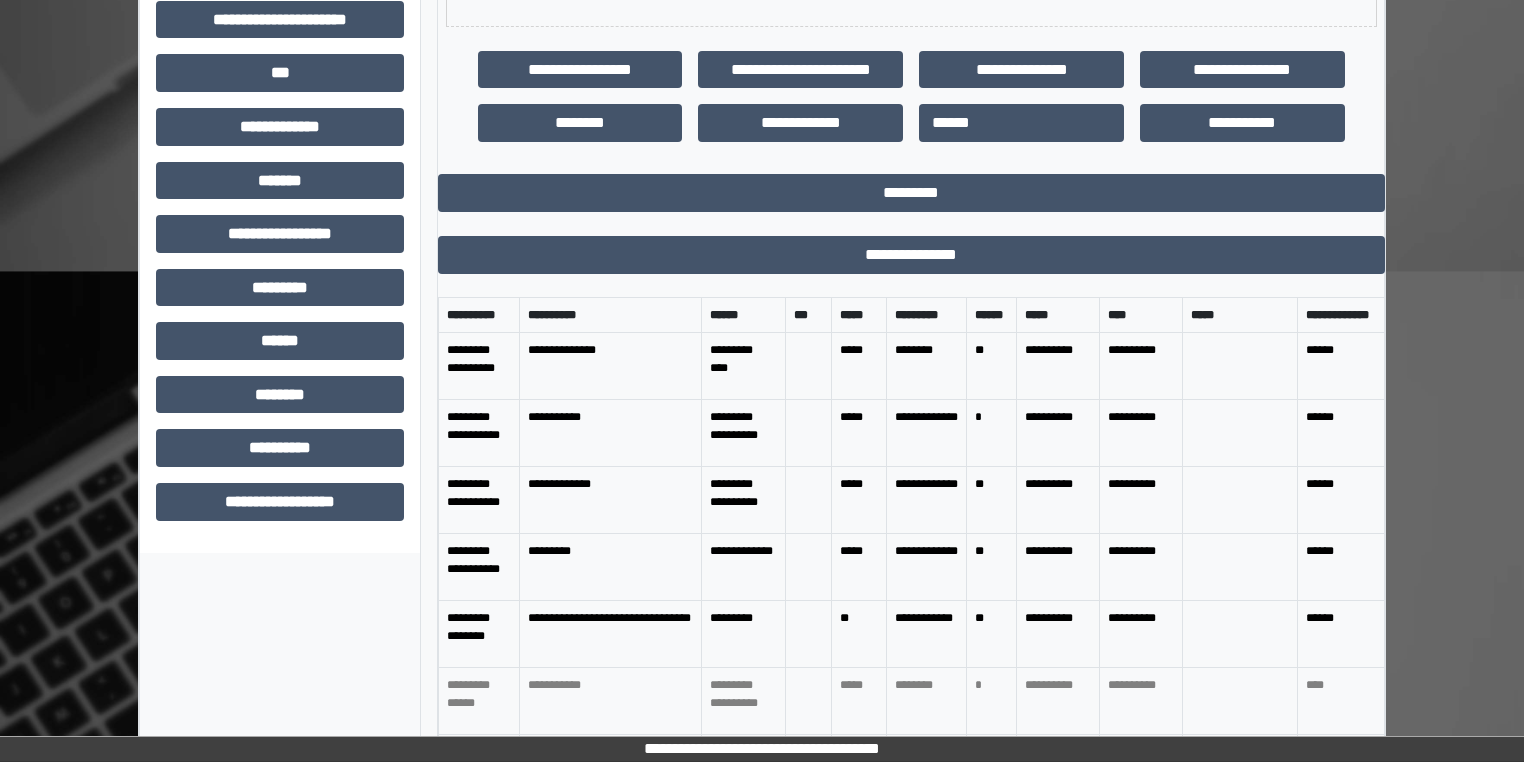 scroll, scrollTop: 628, scrollLeft: 0, axis: vertical 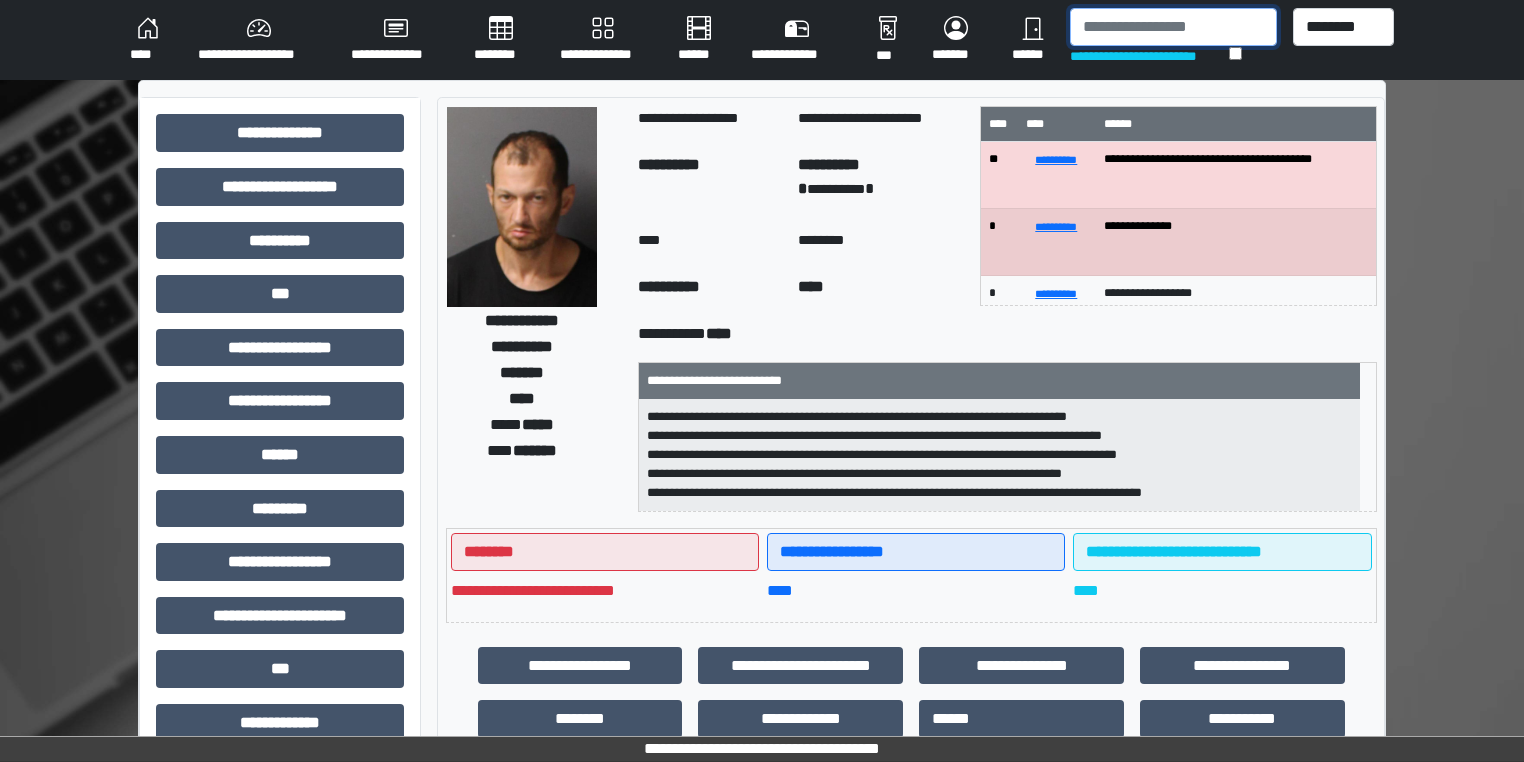 click at bounding box center (1173, 27) 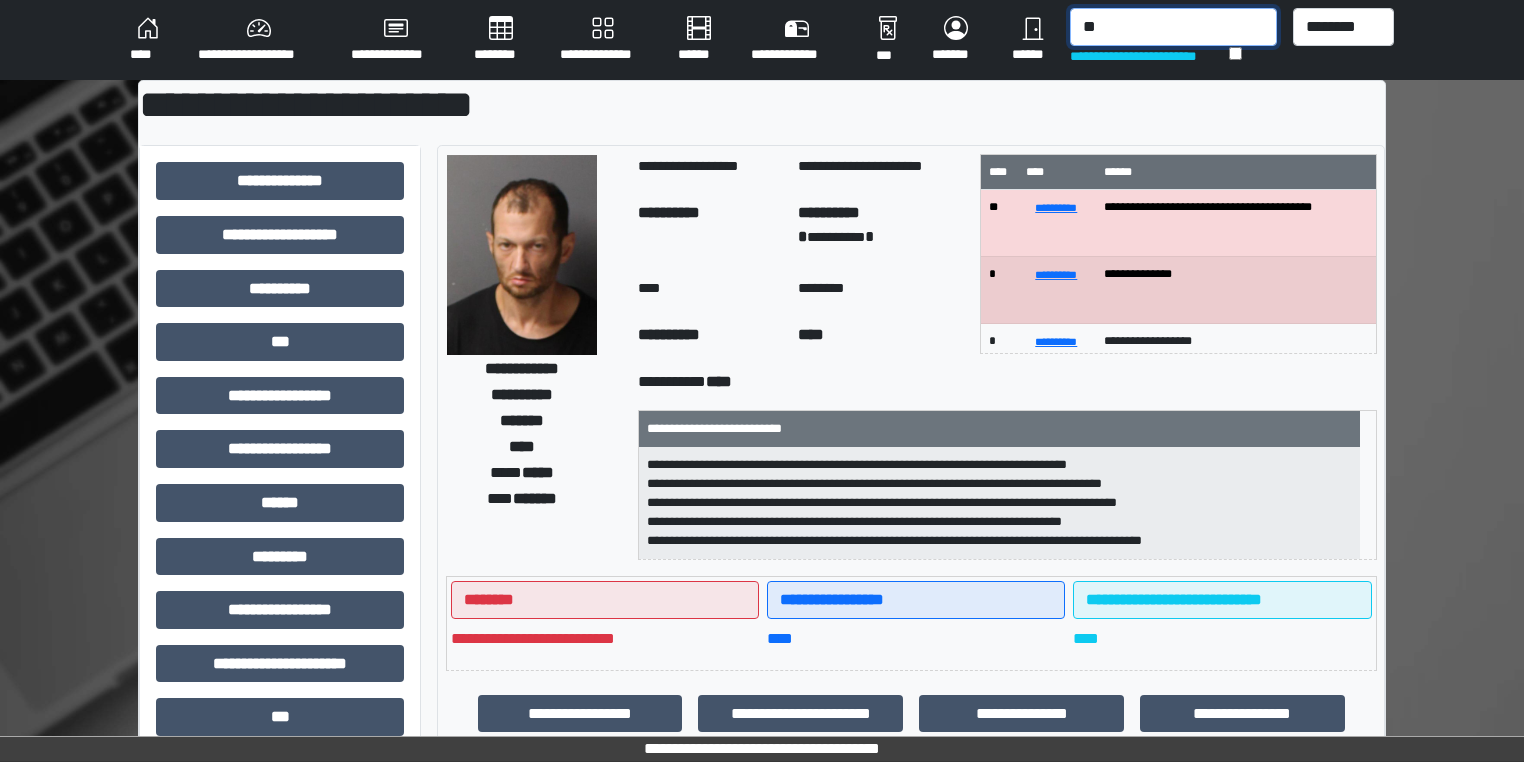 type on "*" 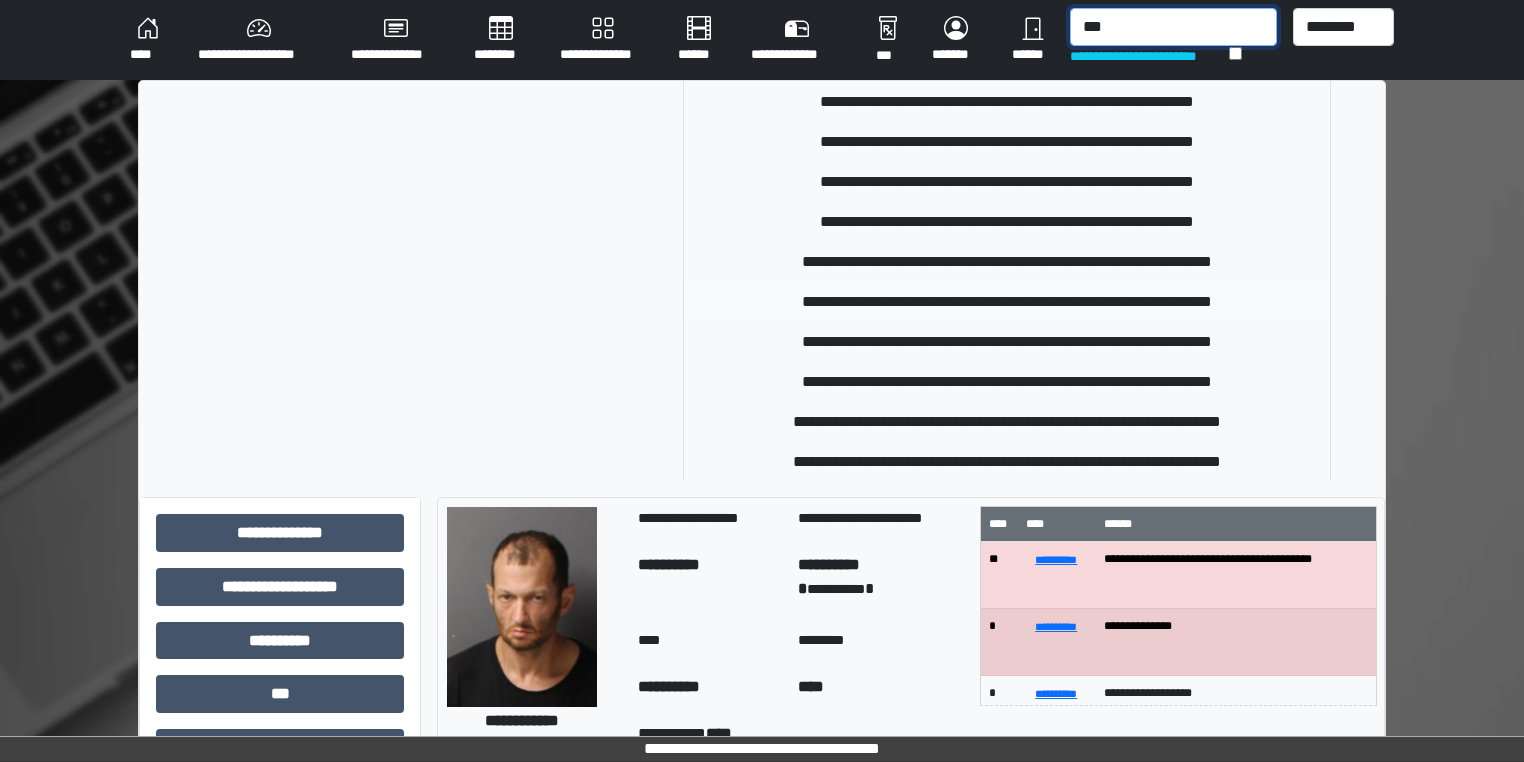 scroll, scrollTop: 320, scrollLeft: 0, axis: vertical 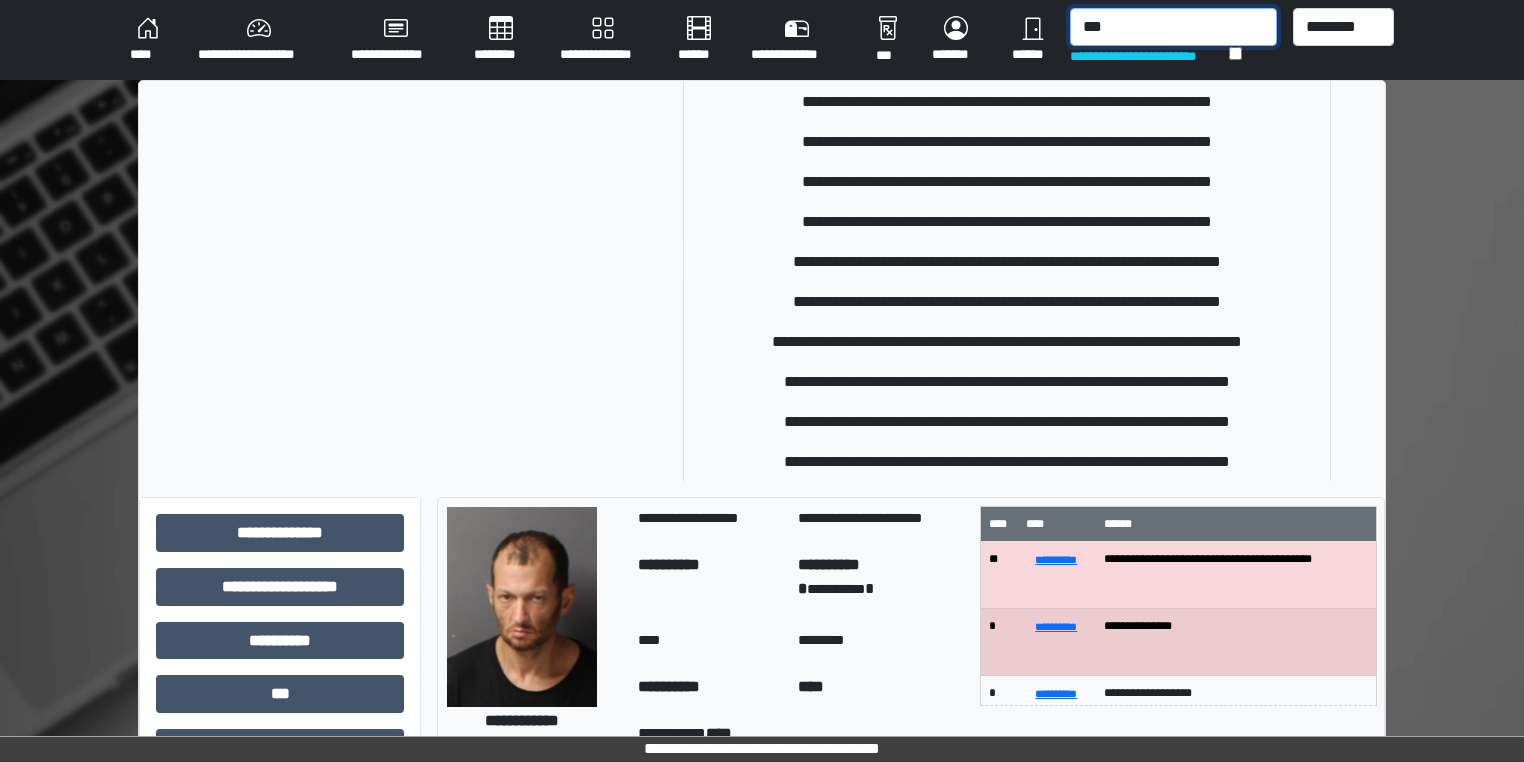 type on "***" 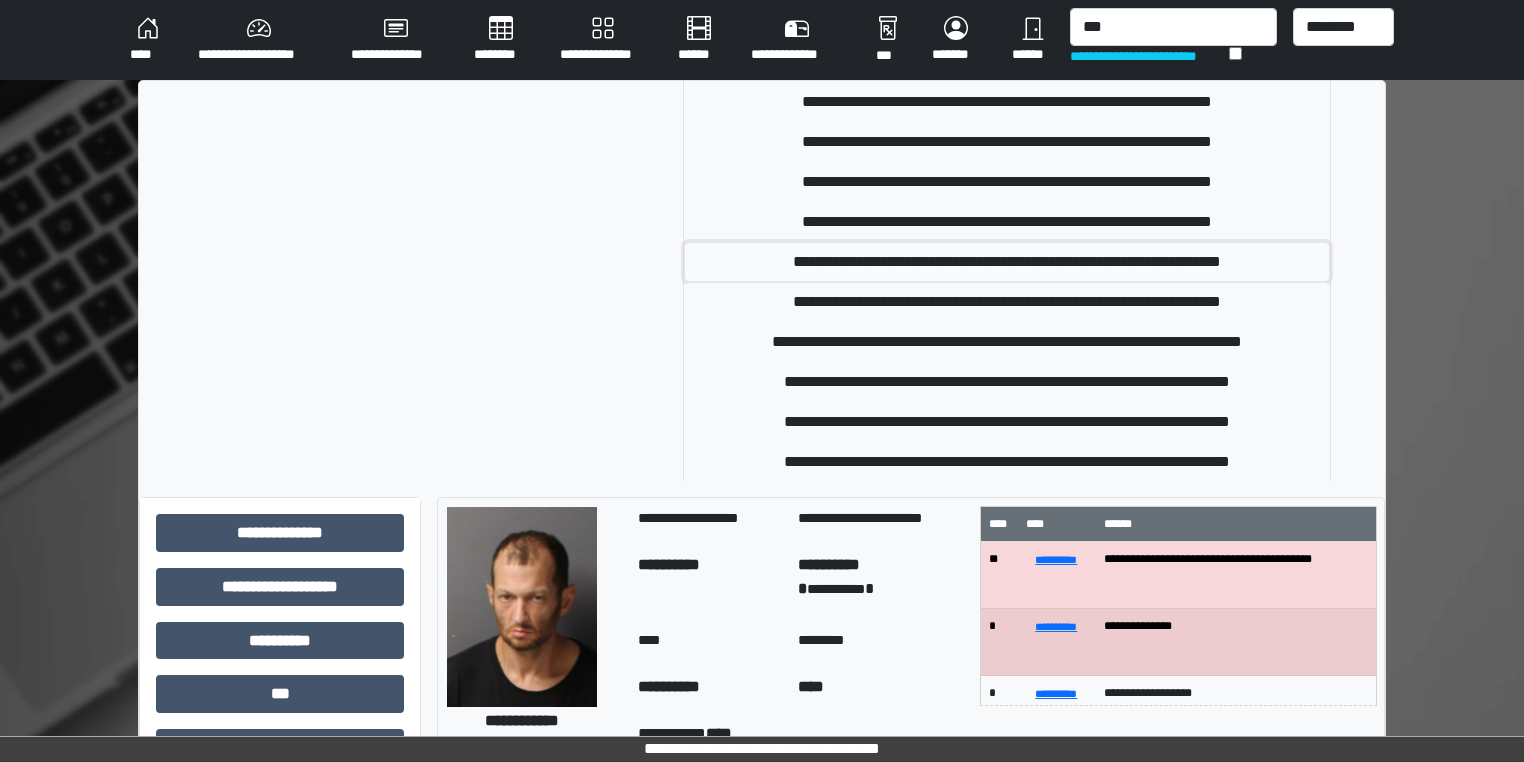 click on "**********" at bounding box center (1007, 262) 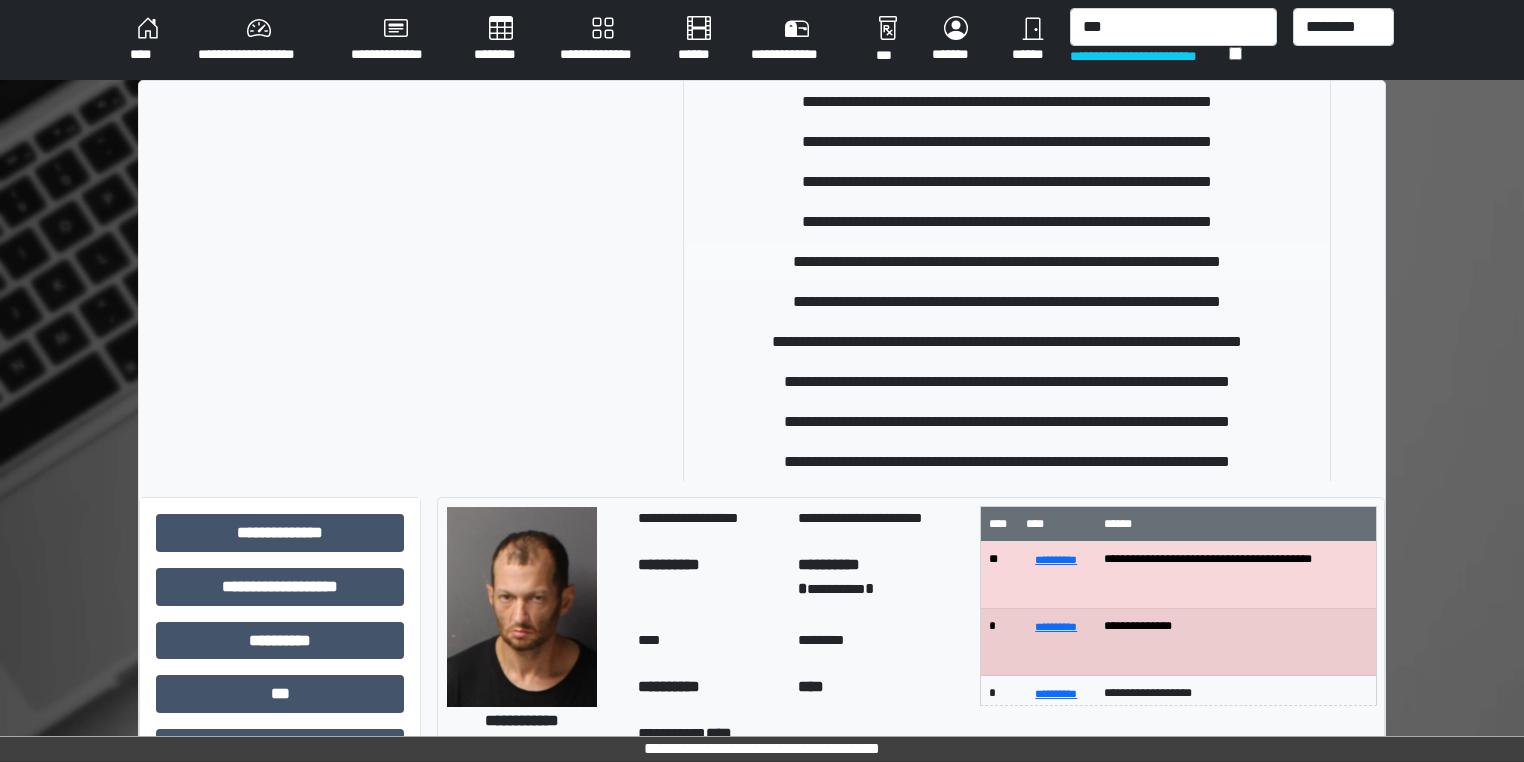 type 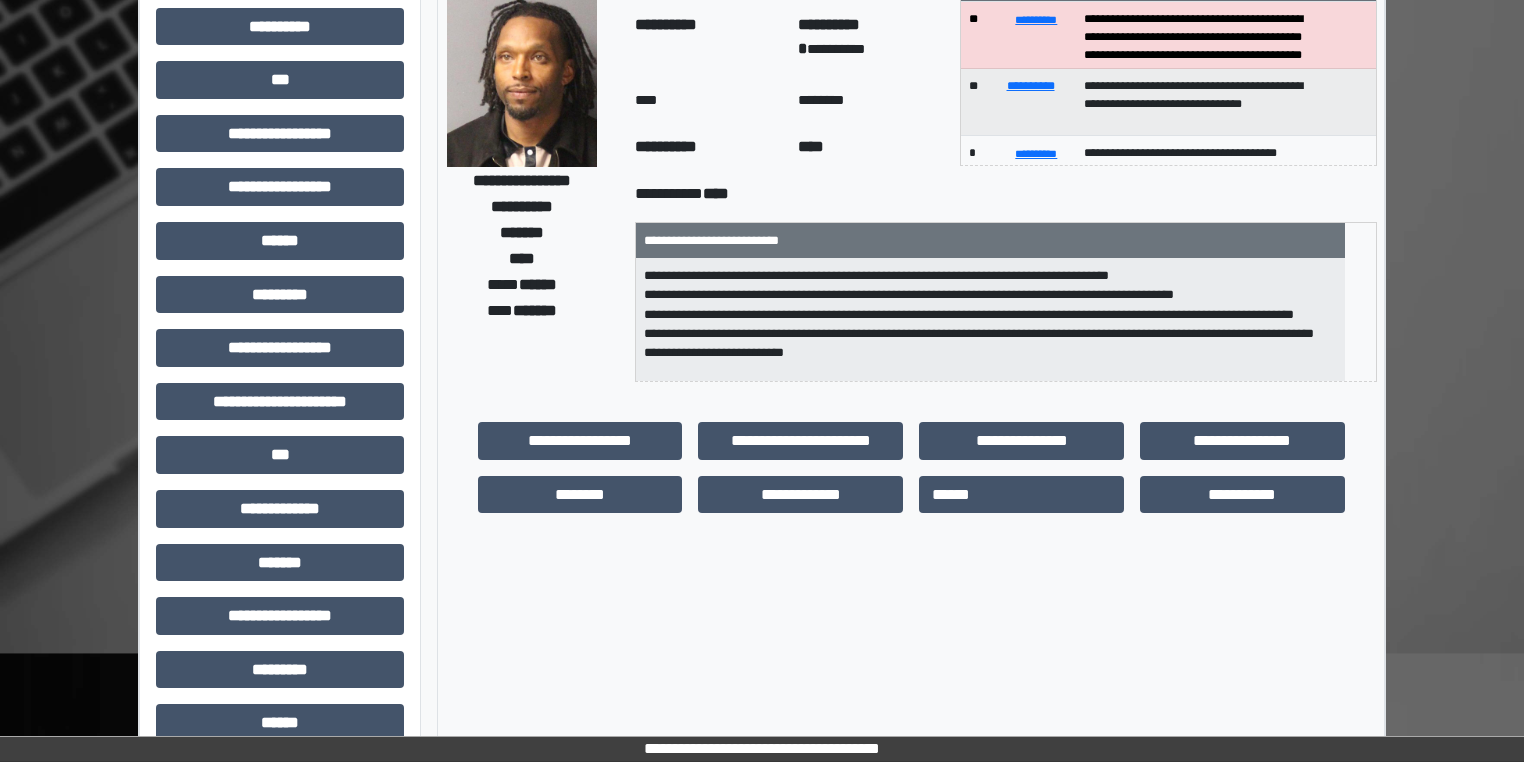 scroll, scrollTop: 240, scrollLeft: 0, axis: vertical 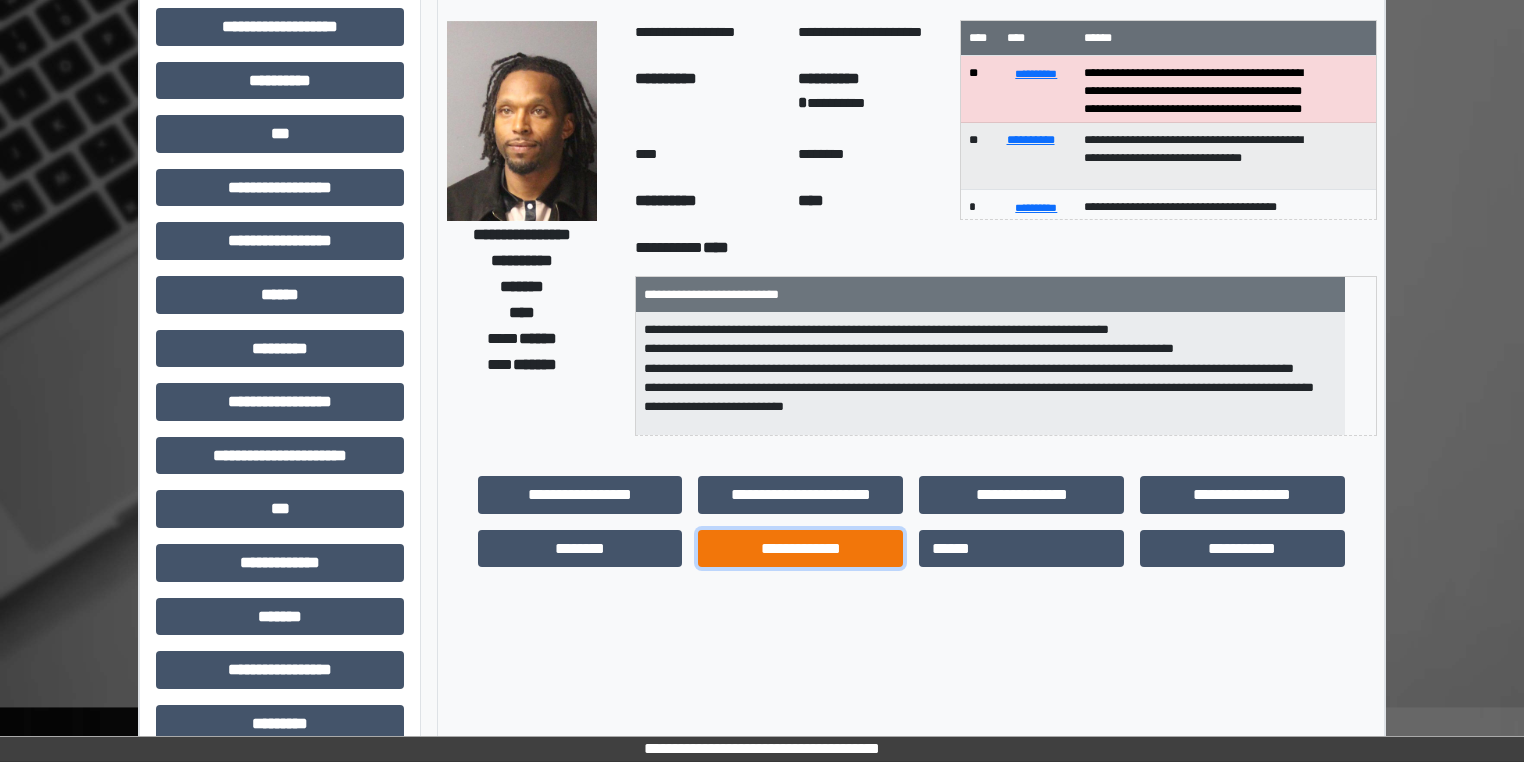 click on "**********" at bounding box center [800, 549] 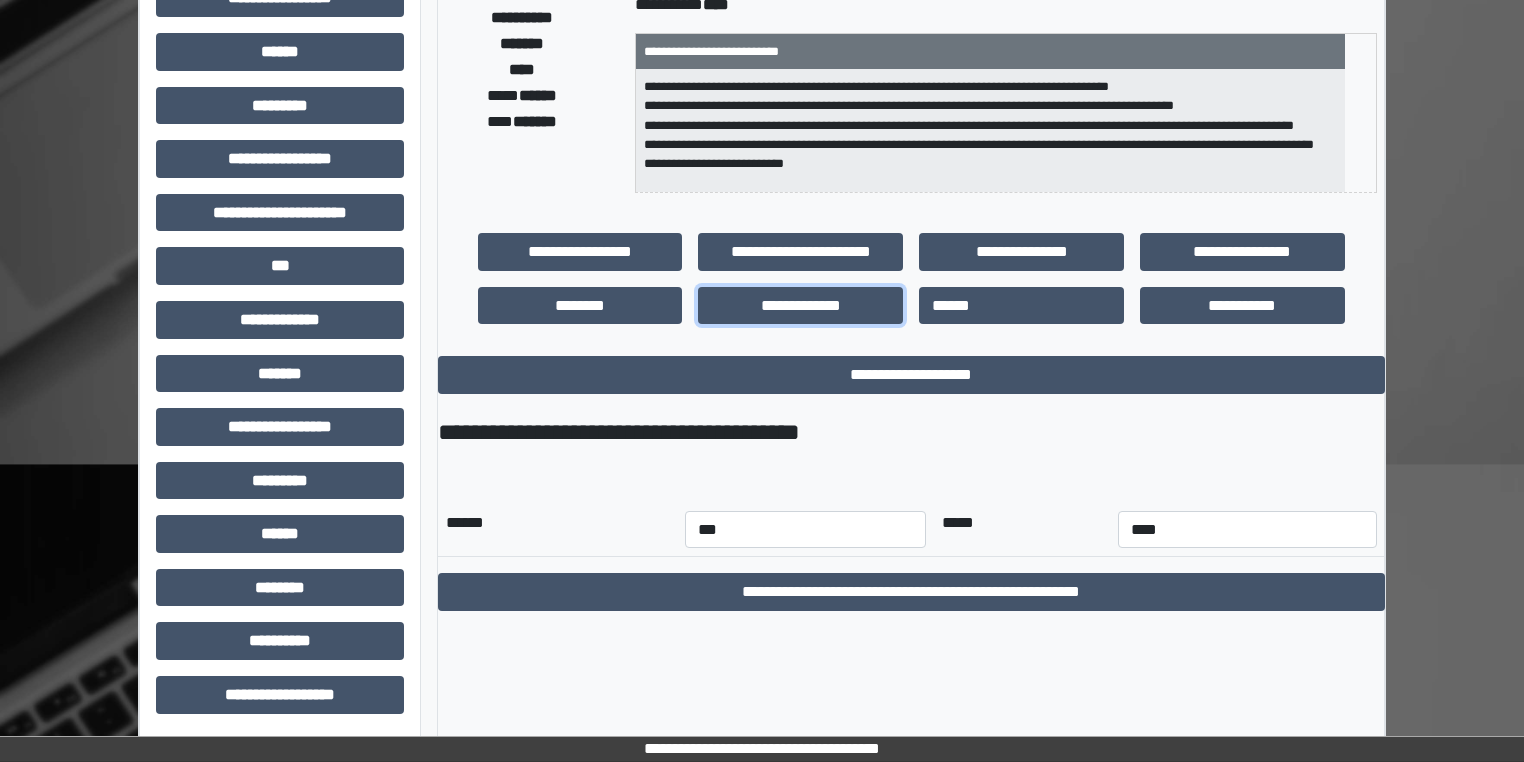 scroll, scrollTop: 404, scrollLeft: 0, axis: vertical 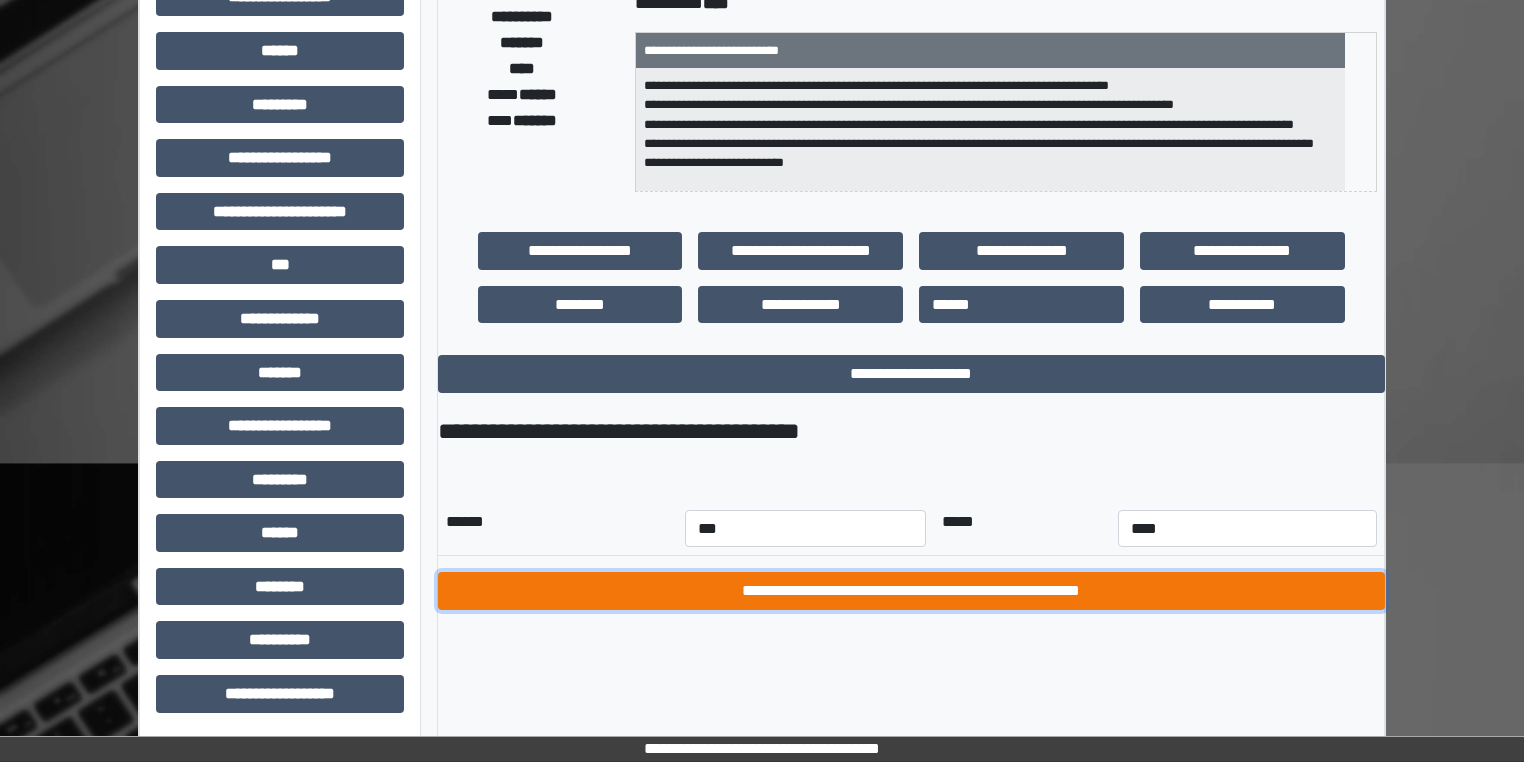 click on "**********" at bounding box center [911, 591] 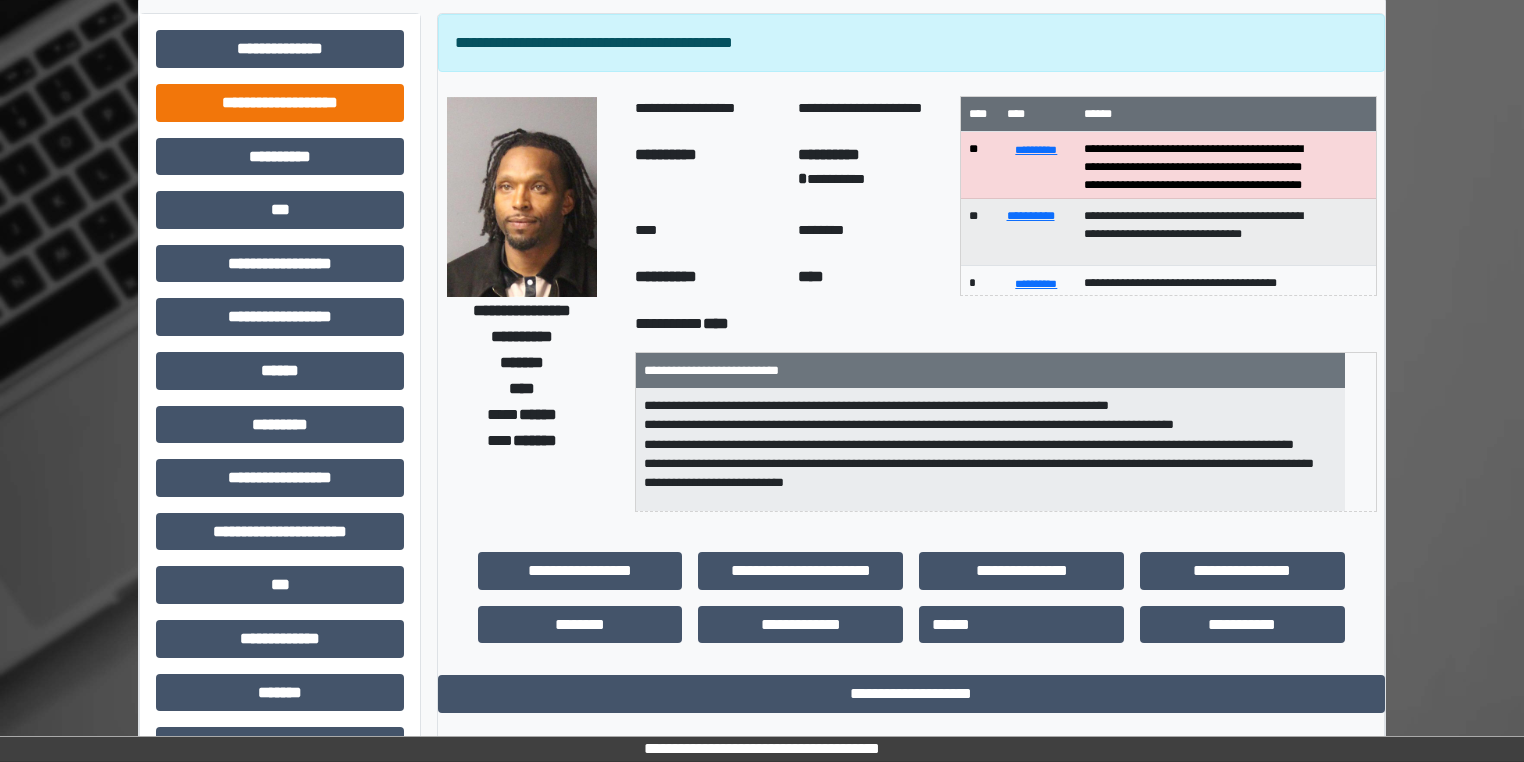 scroll, scrollTop: 4, scrollLeft: 0, axis: vertical 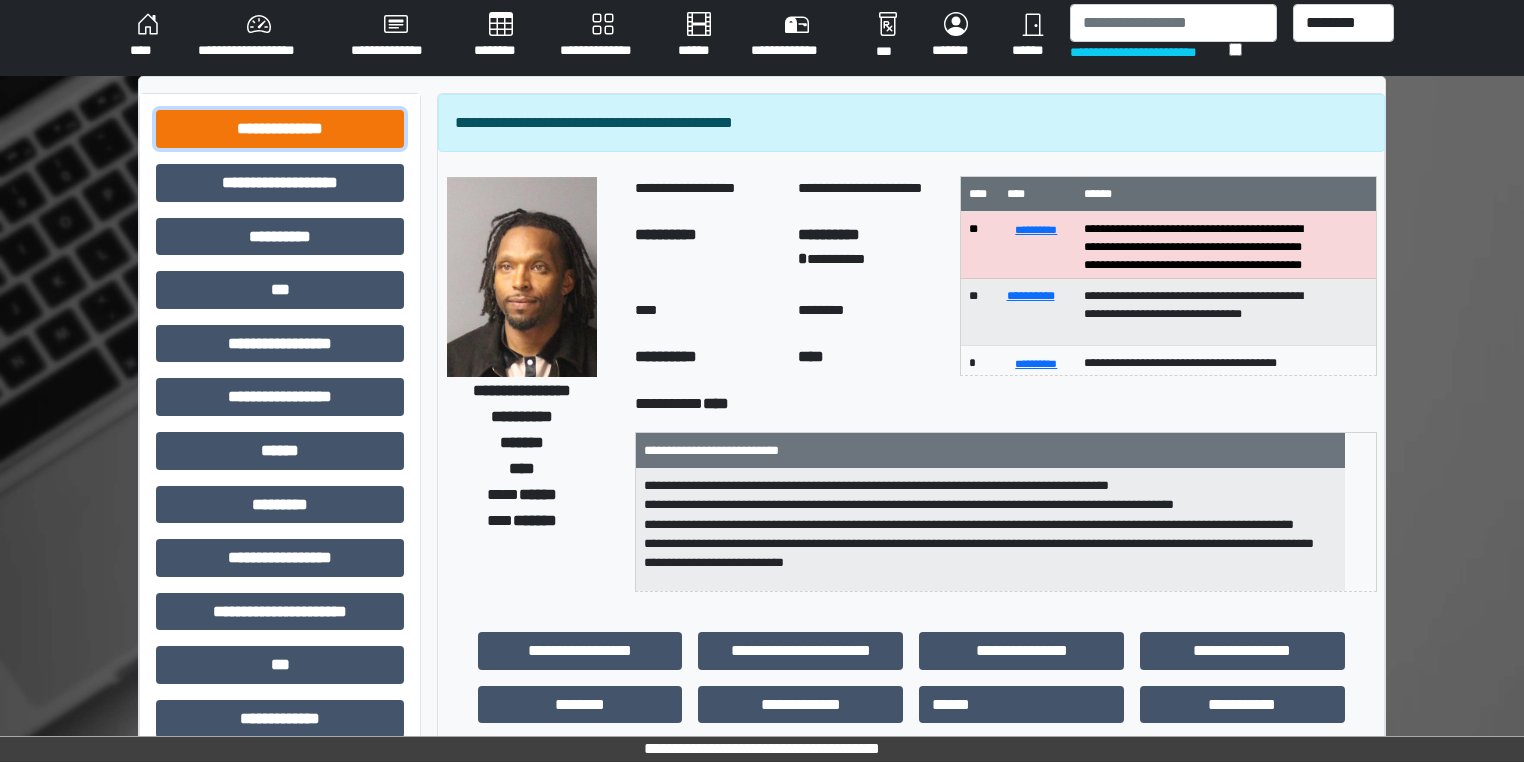 click on "**********" at bounding box center [280, 129] 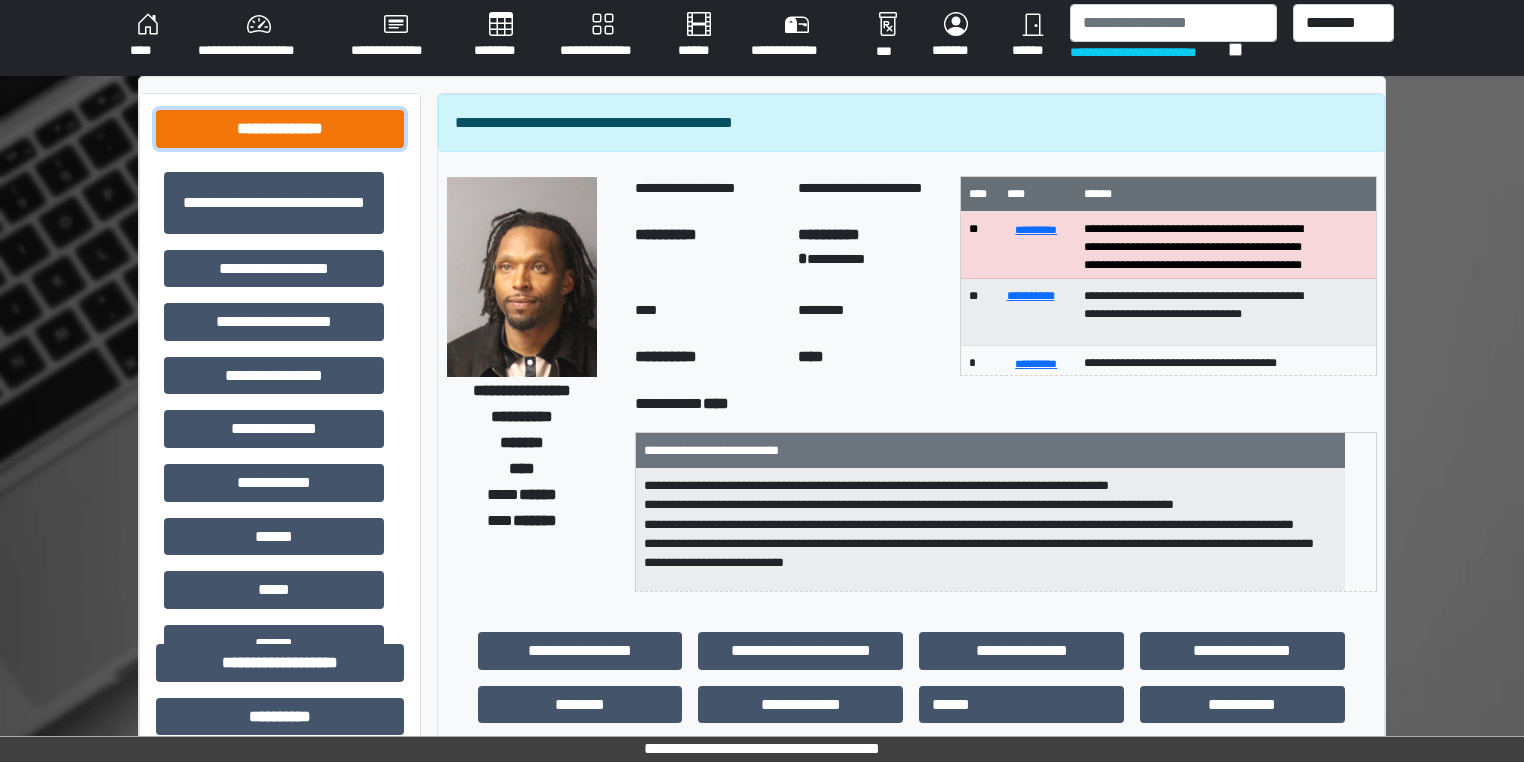 click on "**********" at bounding box center (280, 129) 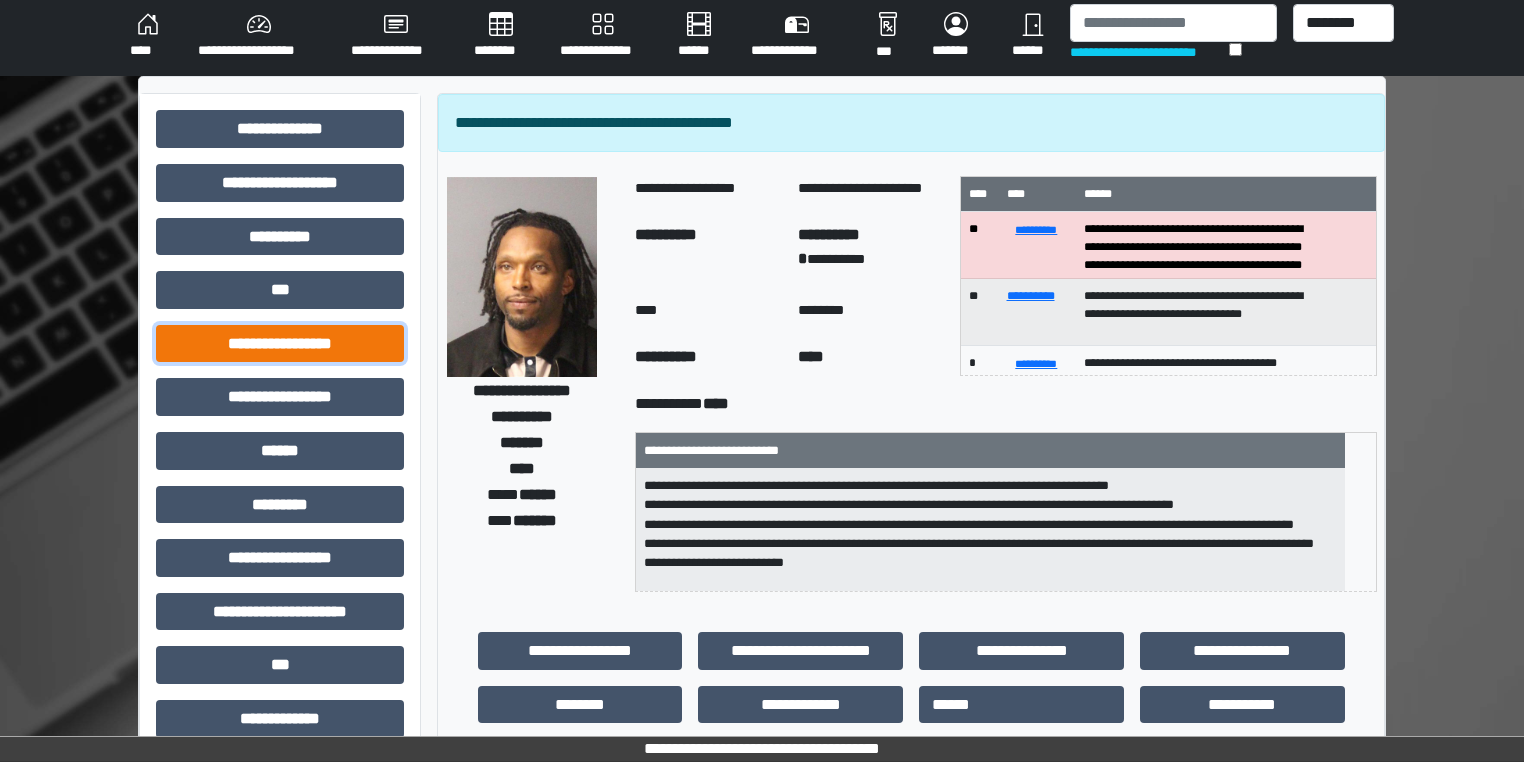 click on "**********" at bounding box center (280, 344) 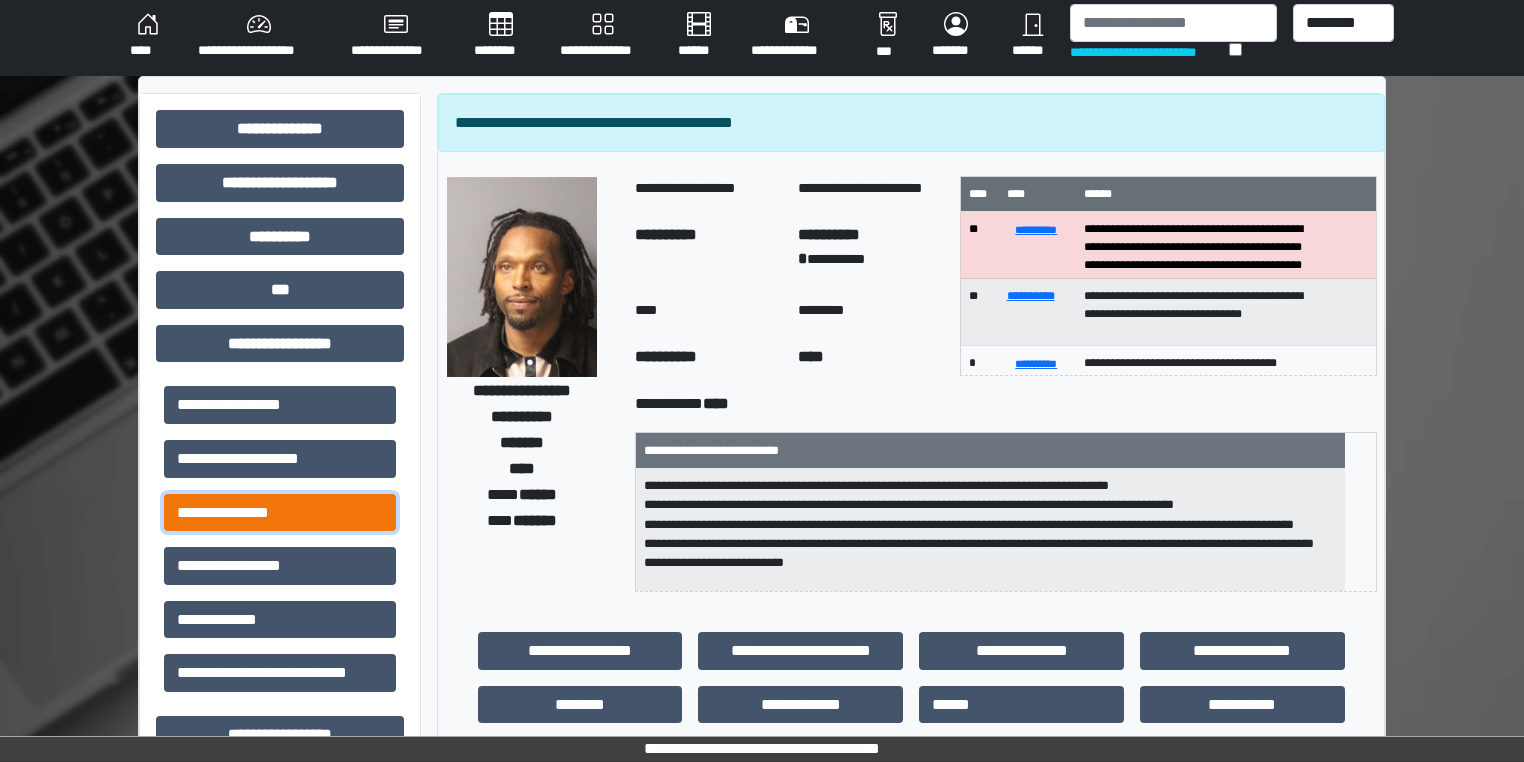 click on "**********" at bounding box center (280, 513) 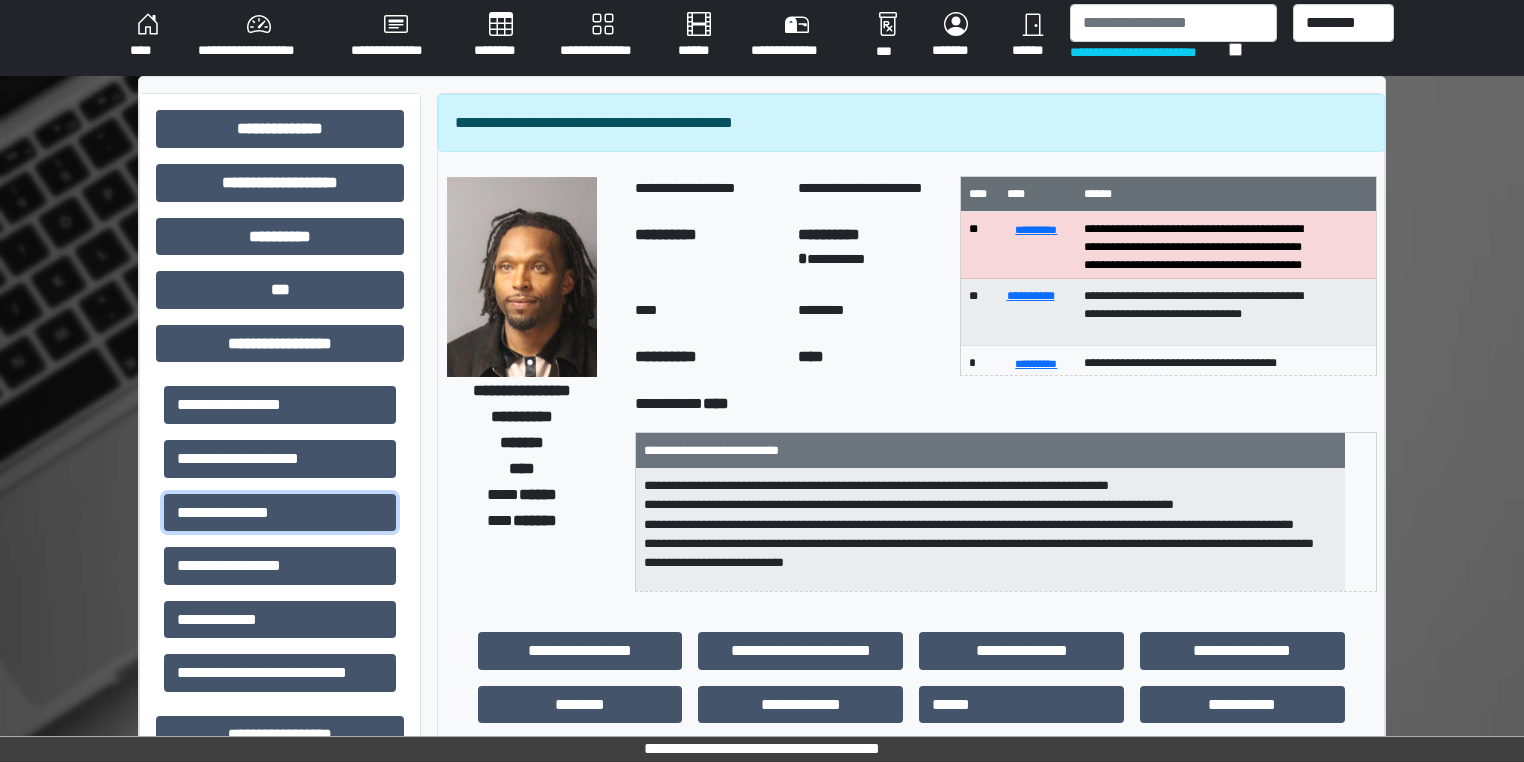 scroll, scrollTop: 1, scrollLeft: 0, axis: vertical 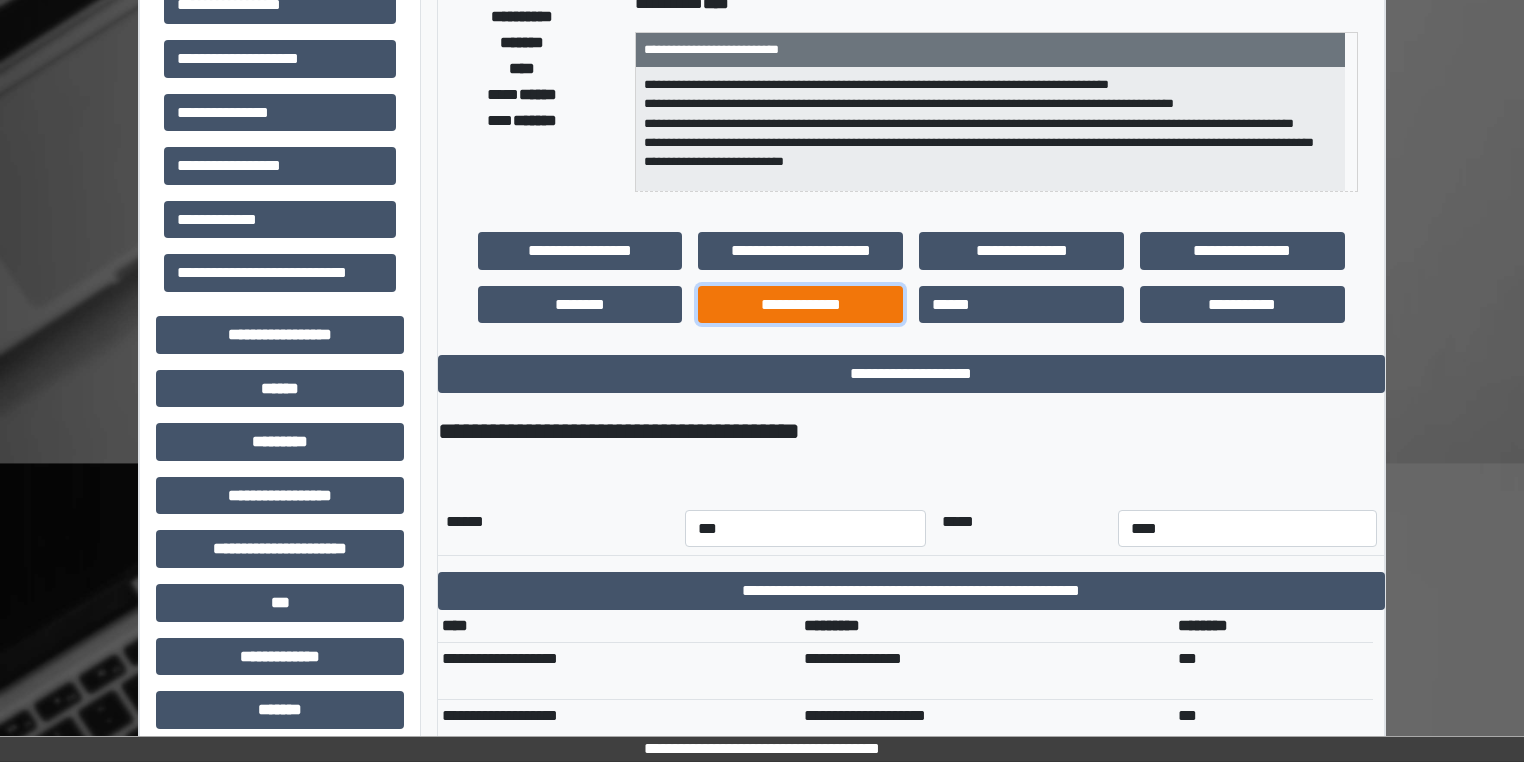 click on "**********" at bounding box center (800, 305) 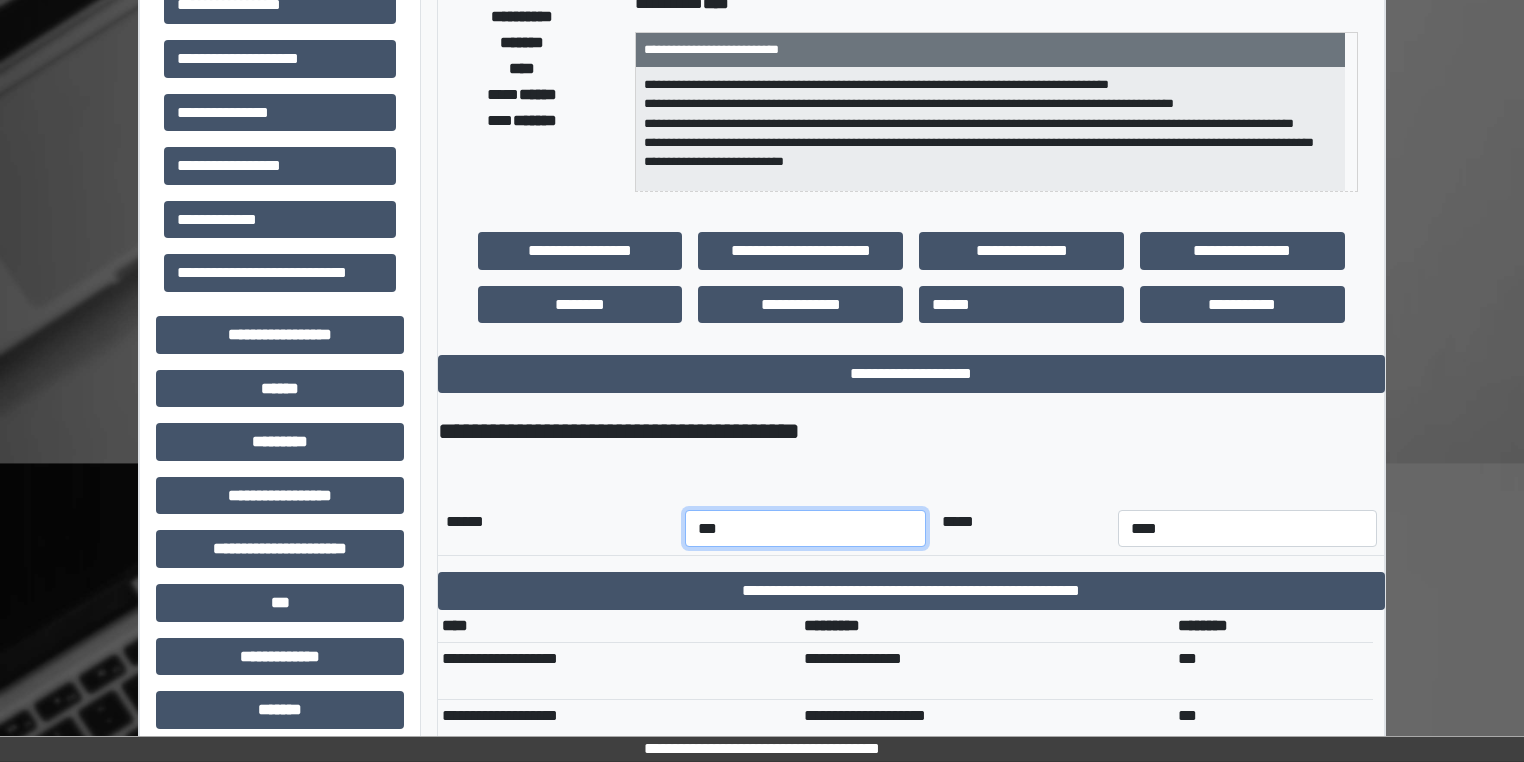 click on "***
***
***
***
***
***
***
***
***
***
***
***" at bounding box center [806, 529] 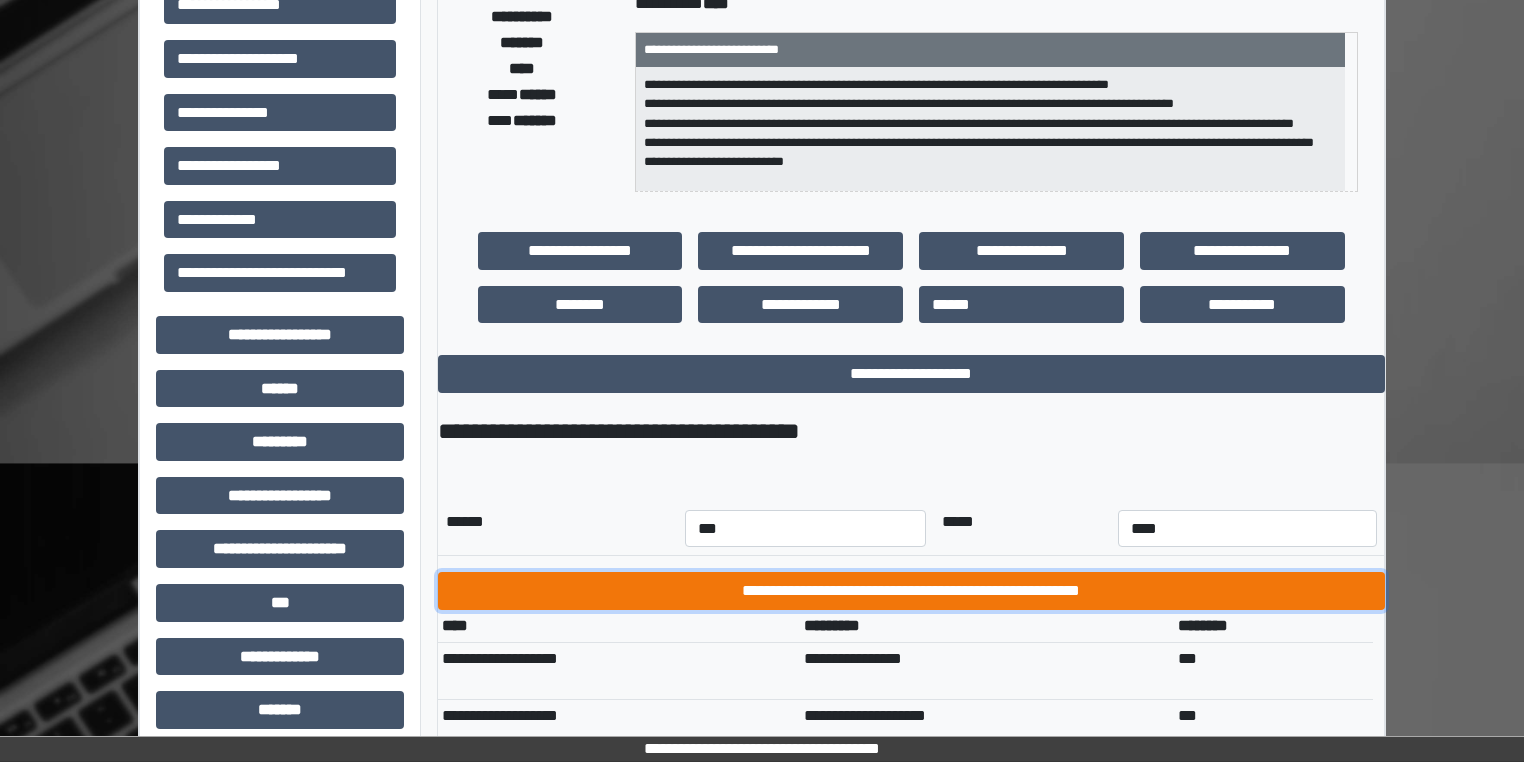 click on "**********" at bounding box center [911, 591] 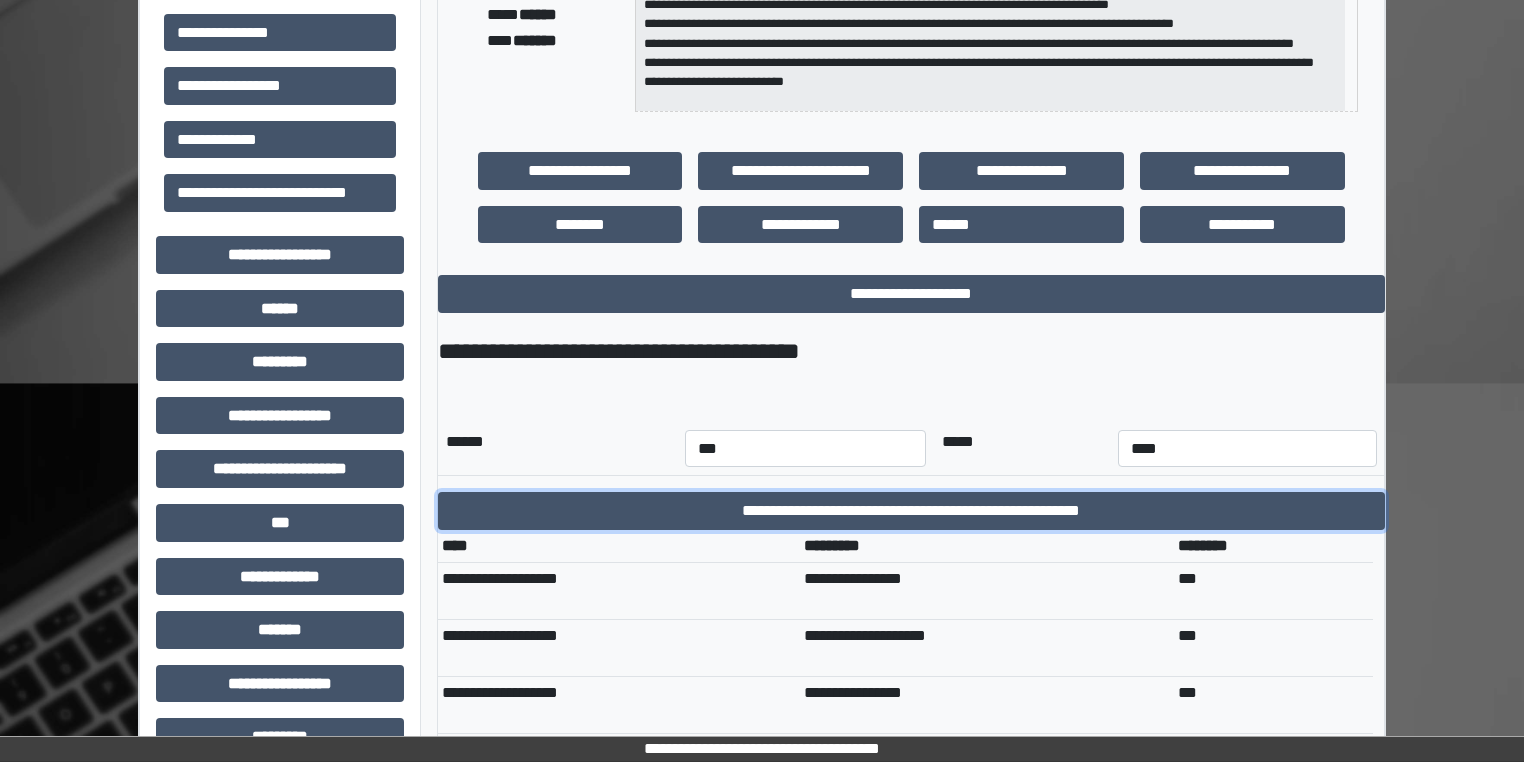 scroll, scrollTop: 0, scrollLeft: 0, axis: both 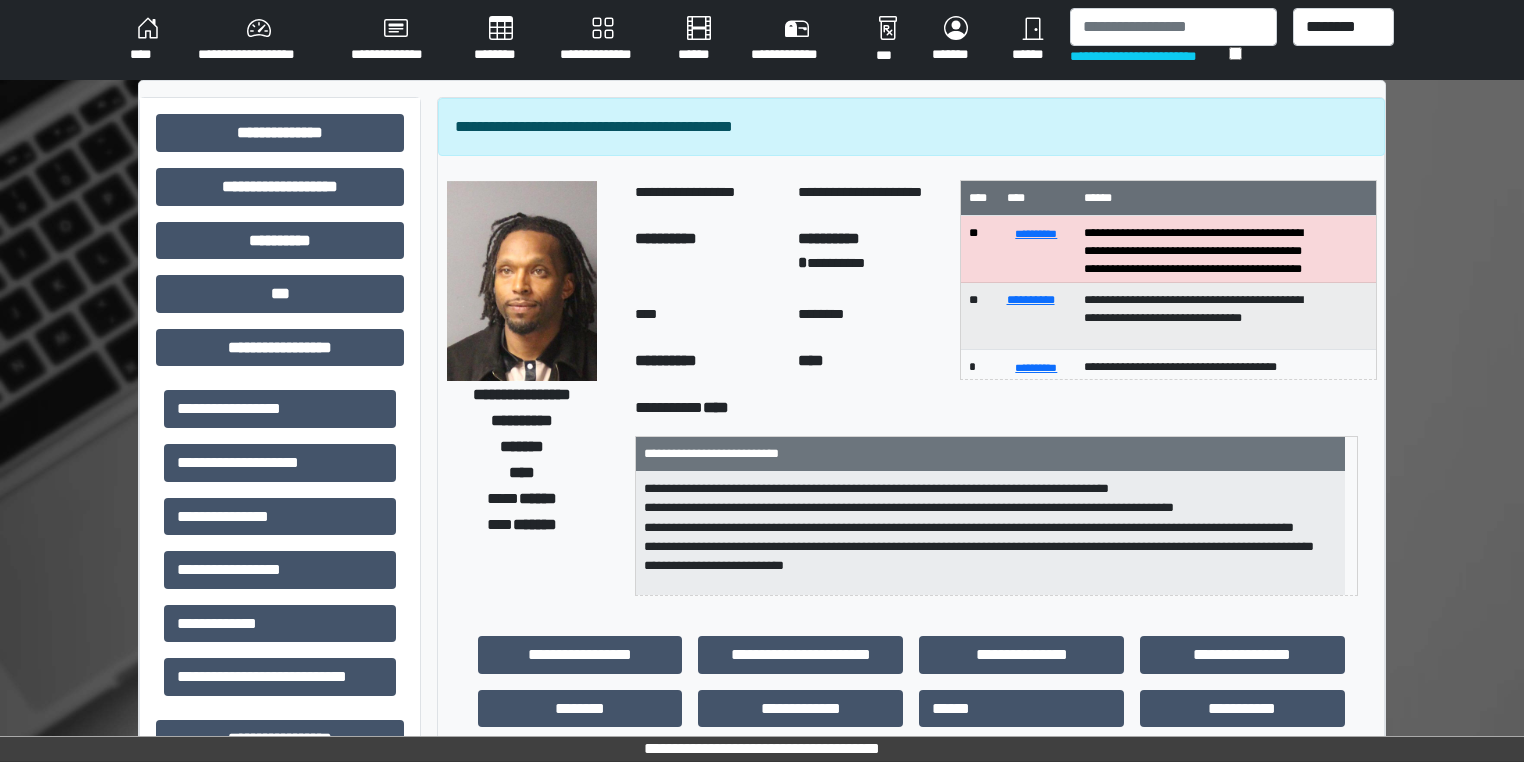 click on "**********" at bounding box center (533, 388) 